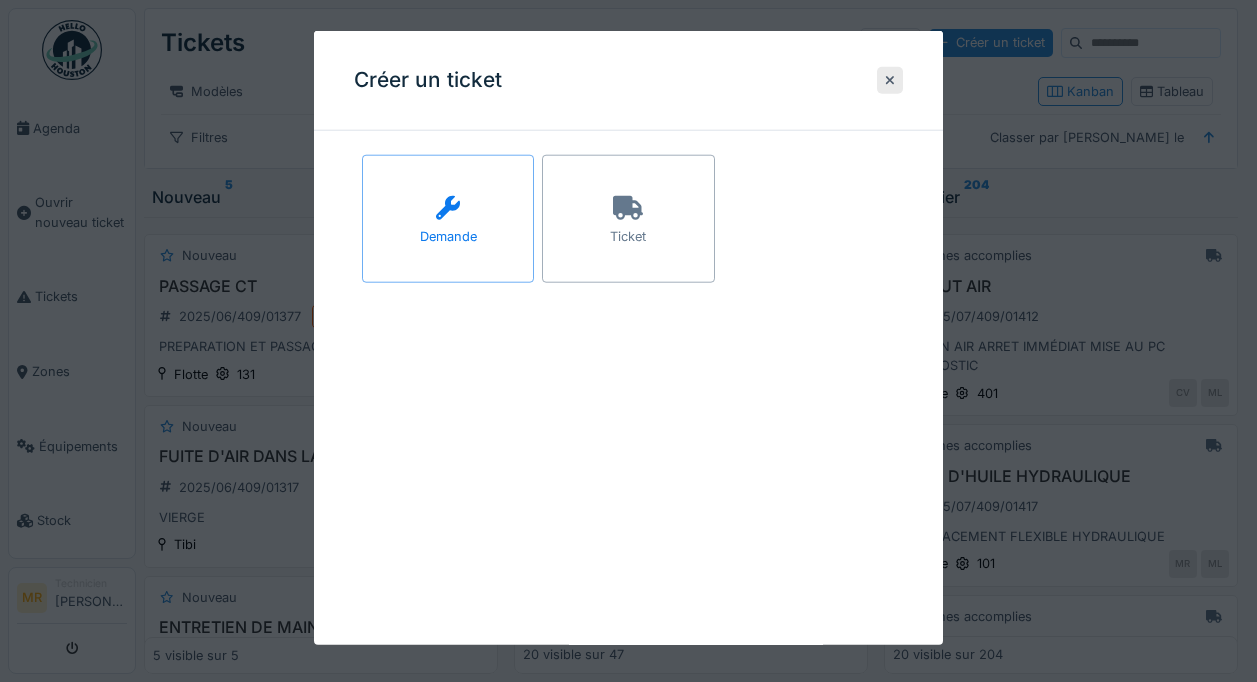 scroll, scrollTop: 0, scrollLeft: 0, axis: both 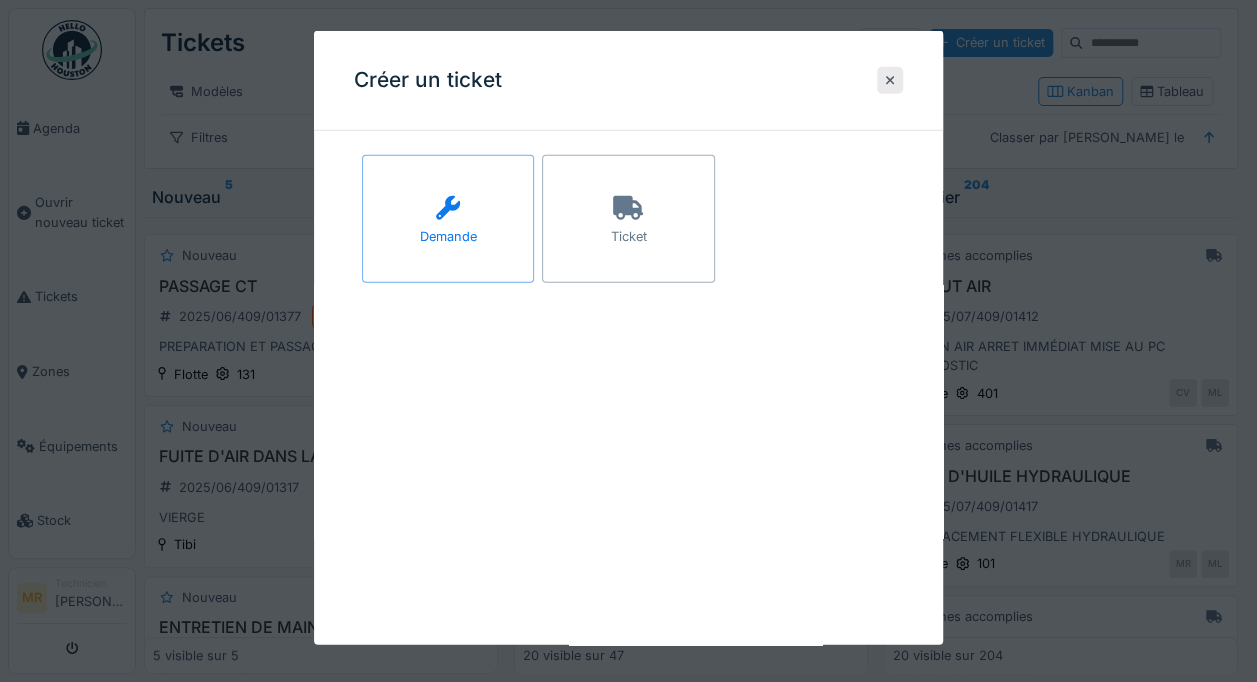 click on "Ticket" at bounding box center (628, 236) 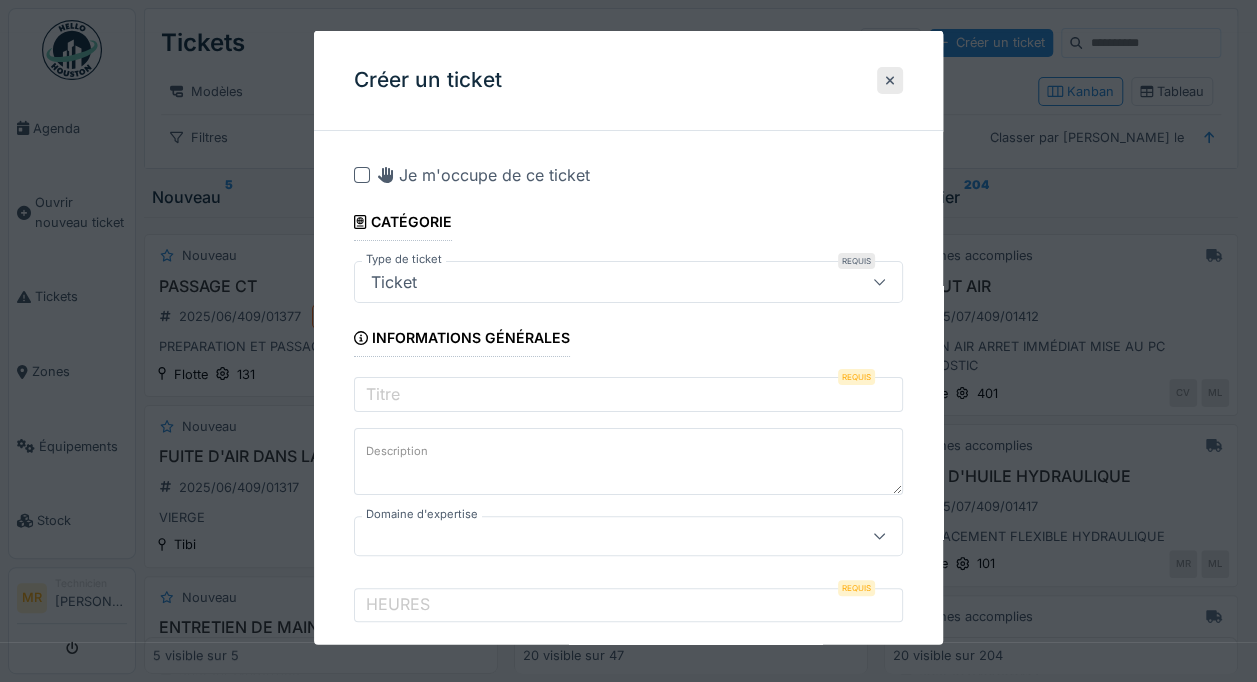 click on "Je m'occupe de ce ticket" at bounding box center [484, 175] 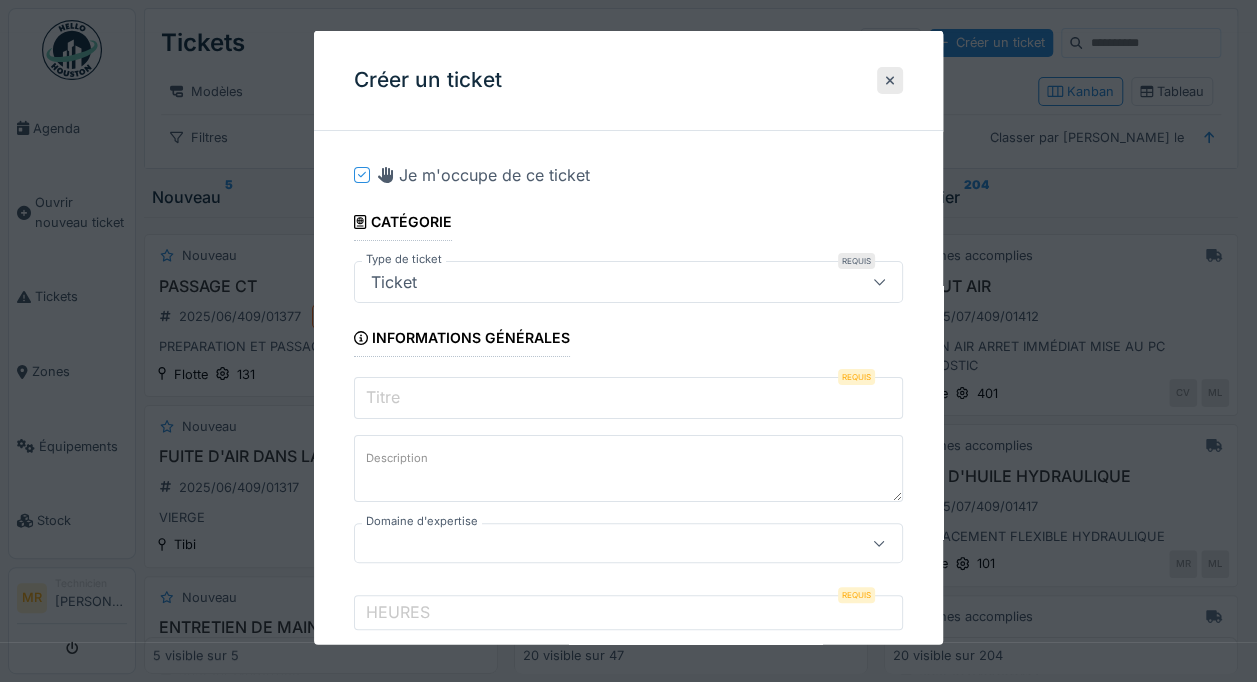 click on "Titre" at bounding box center [628, 398] 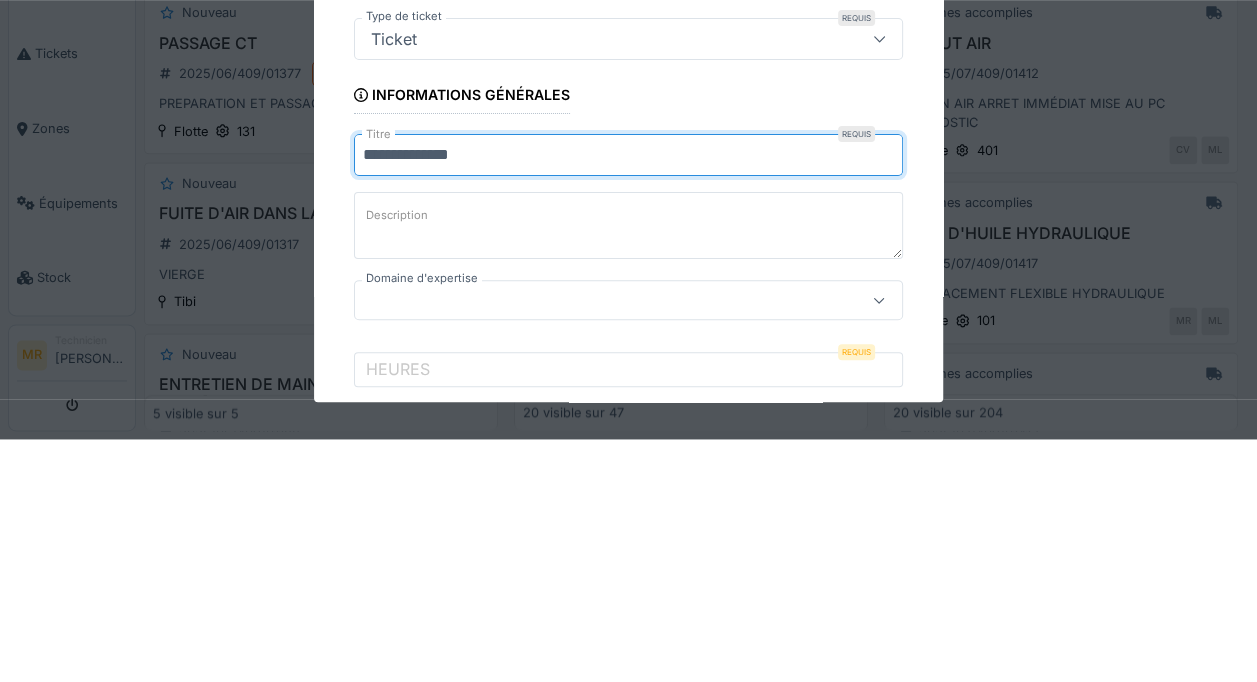 type on "**********" 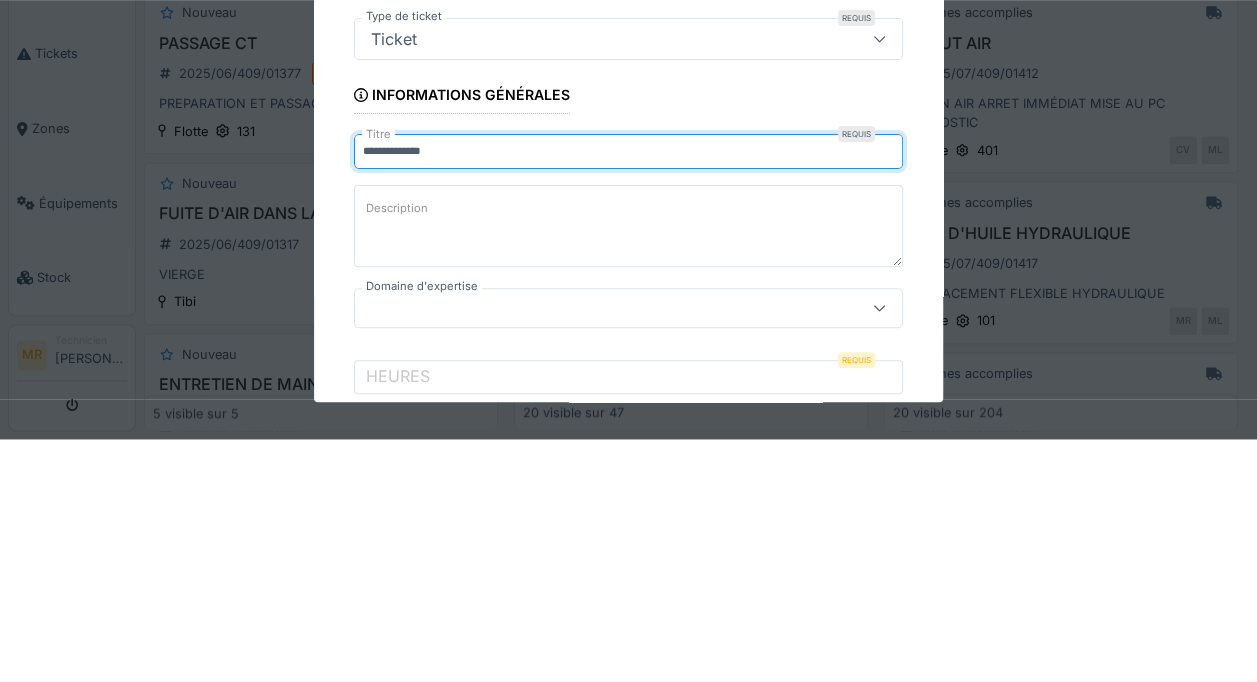 click on "Description" at bounding box center (628, 468) 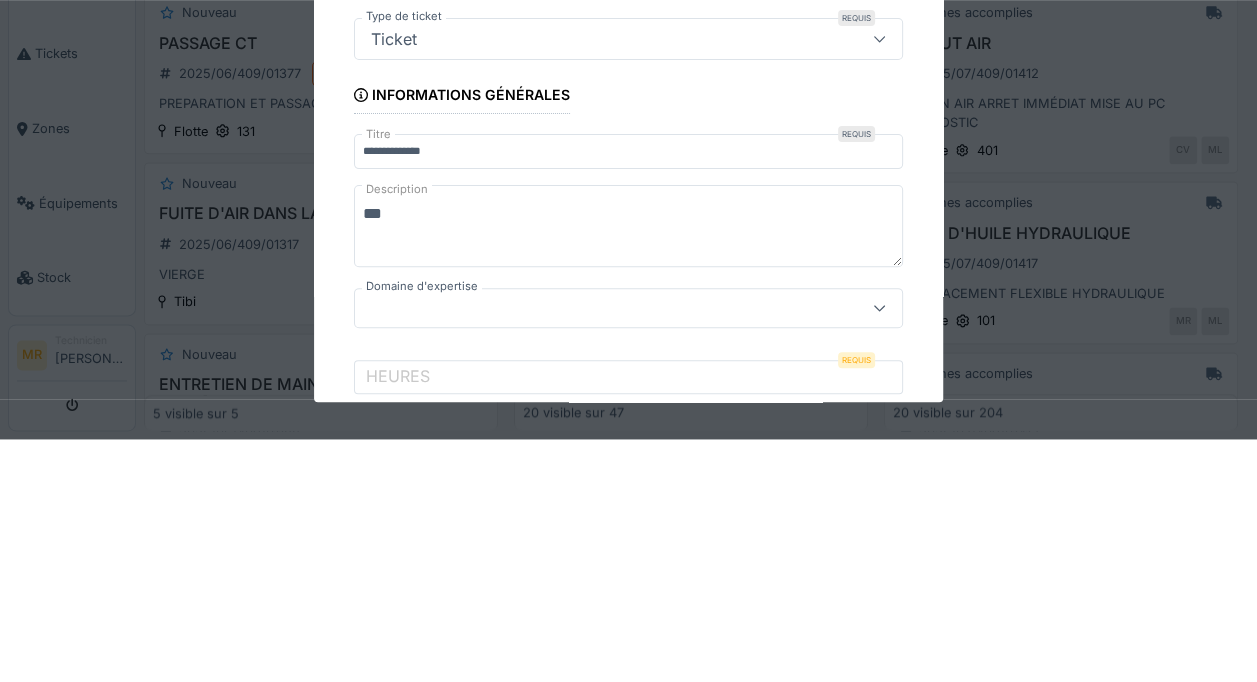 type on "***" 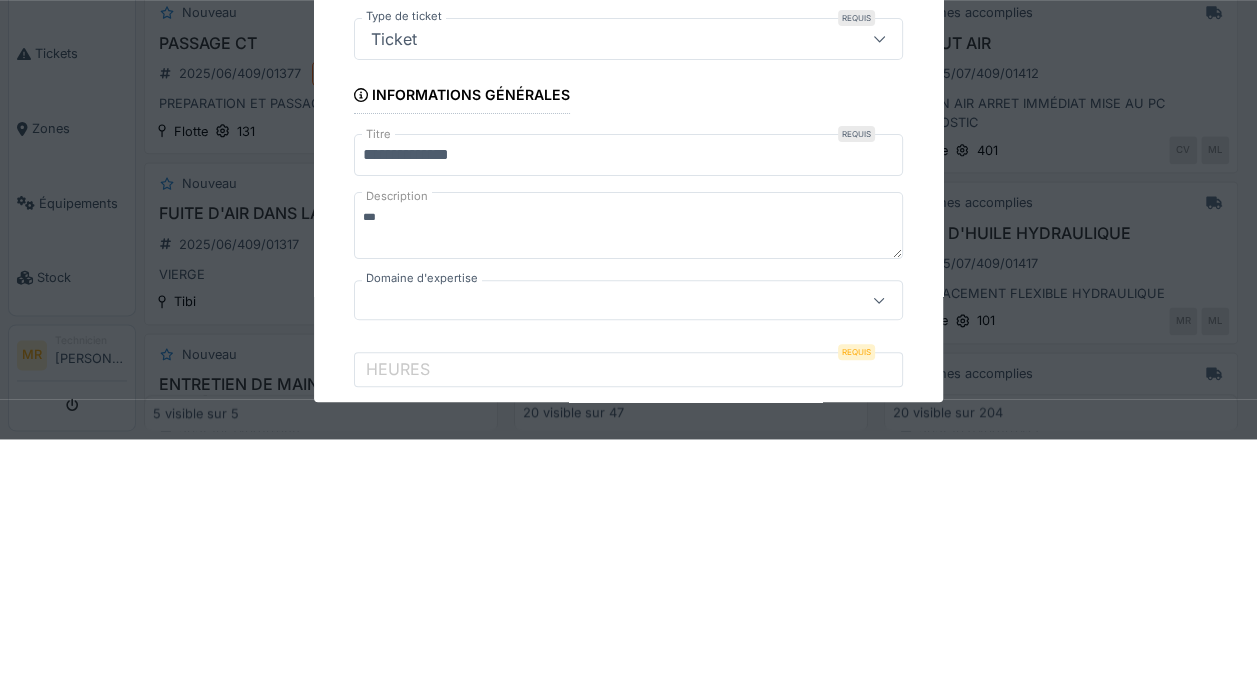 click on "**********" at bounding box center (628, 398) 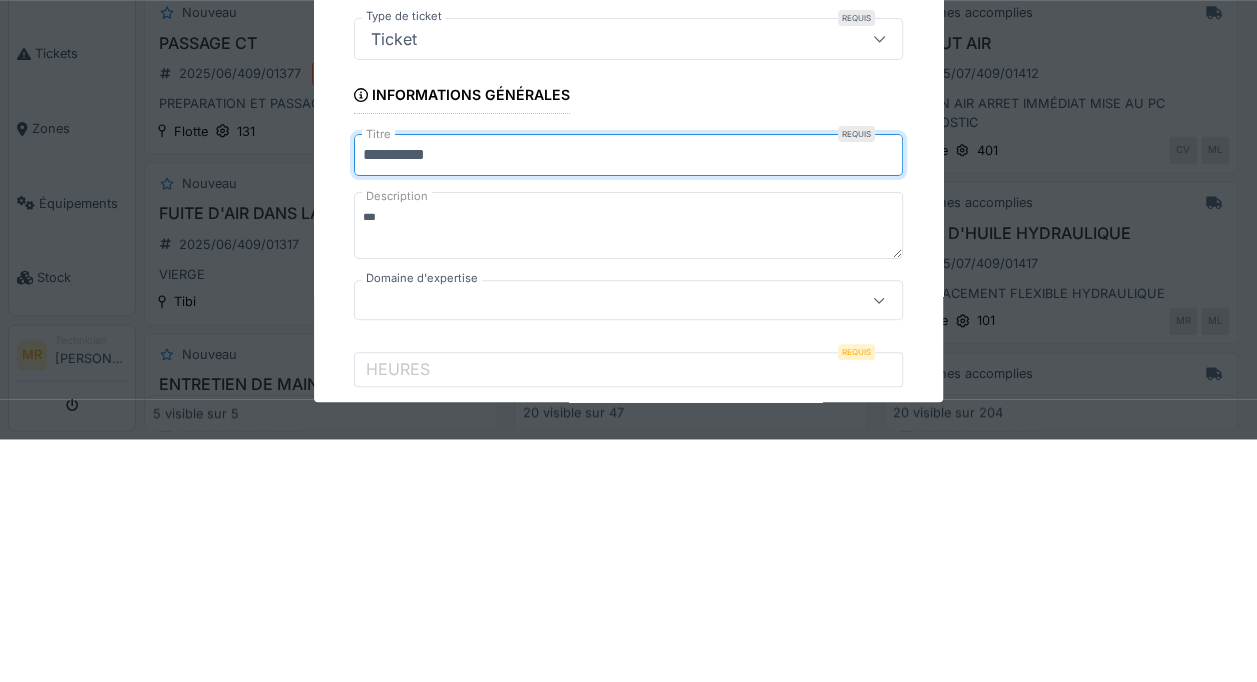 type on "*********" 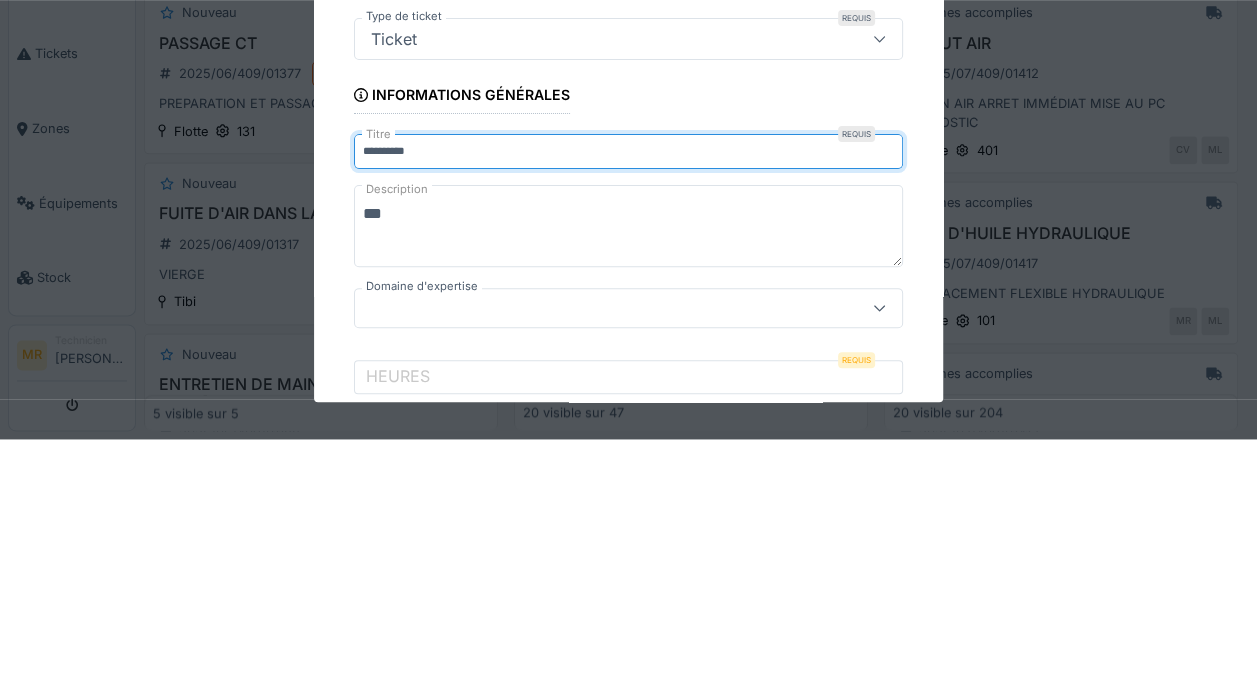 click on "***" at bounding box center [628, 468] 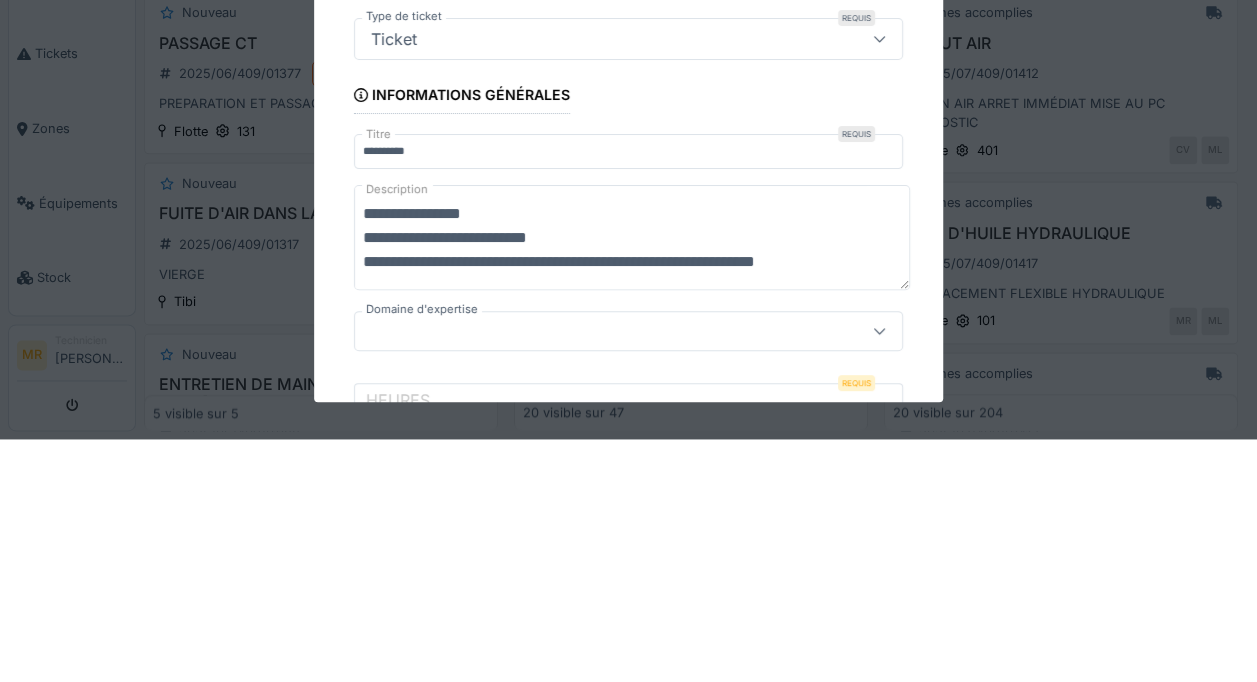 scroll, scrollTop: 6, scrollLeft: 0, axis: vertical 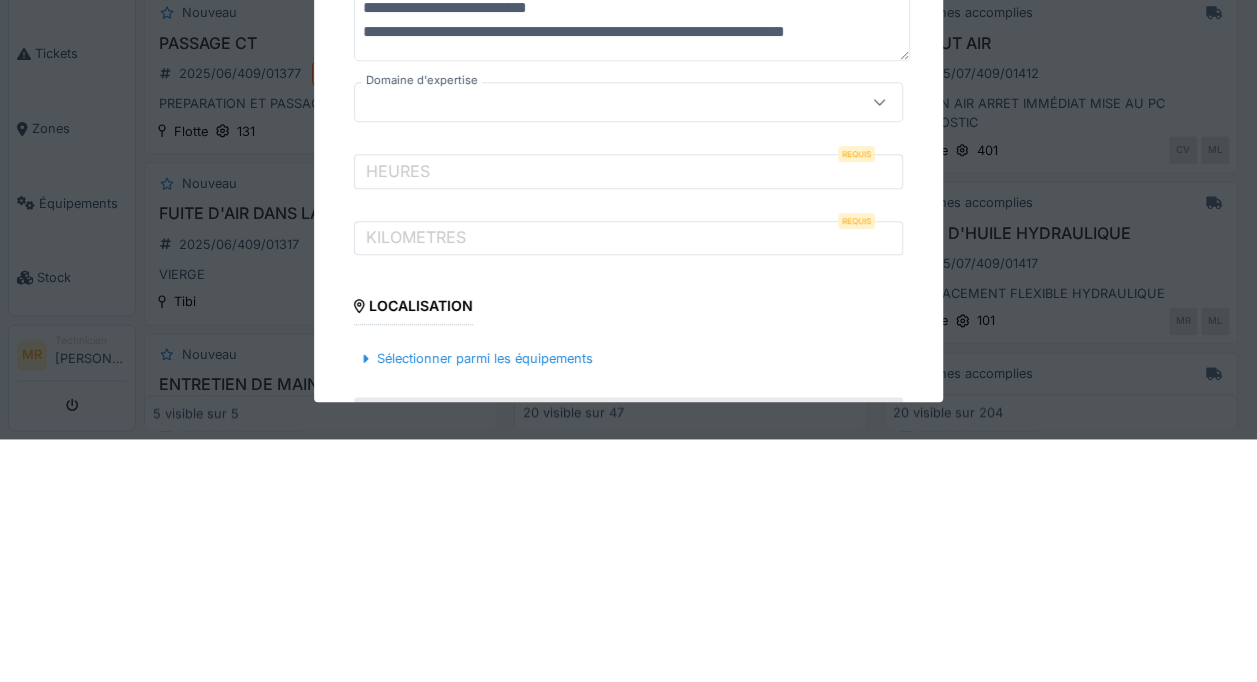 type on "**********" 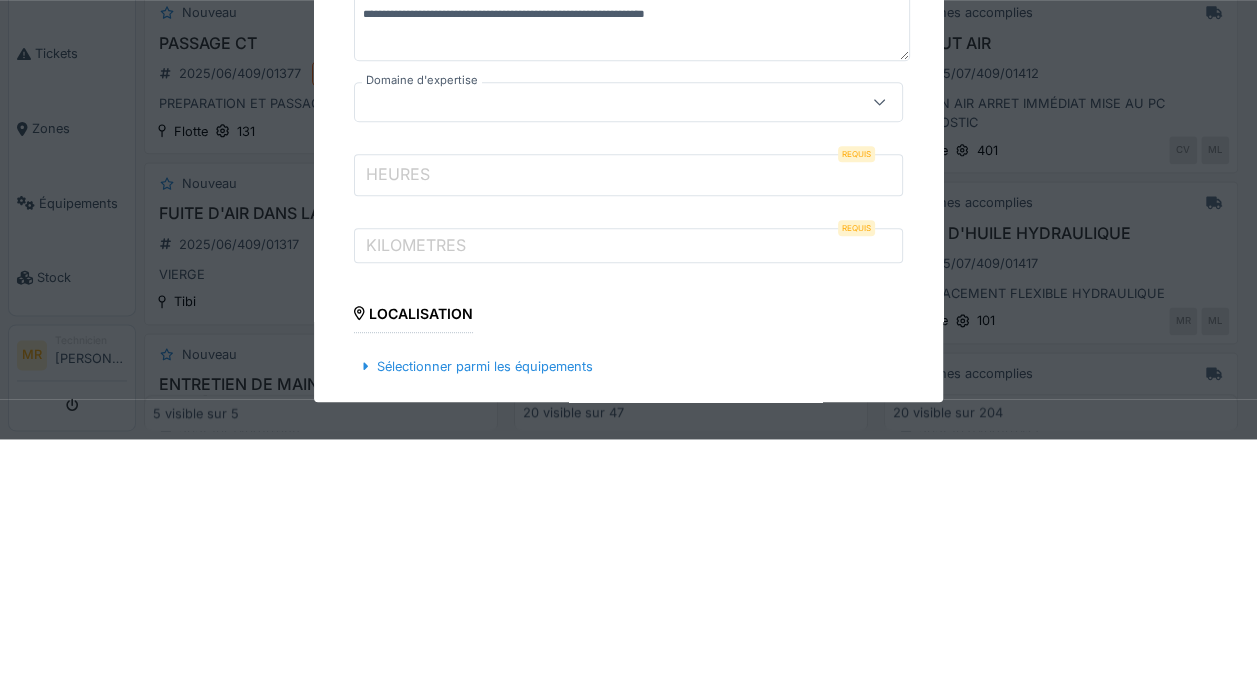 click on "HEURES" at bounding box center [628, 418] 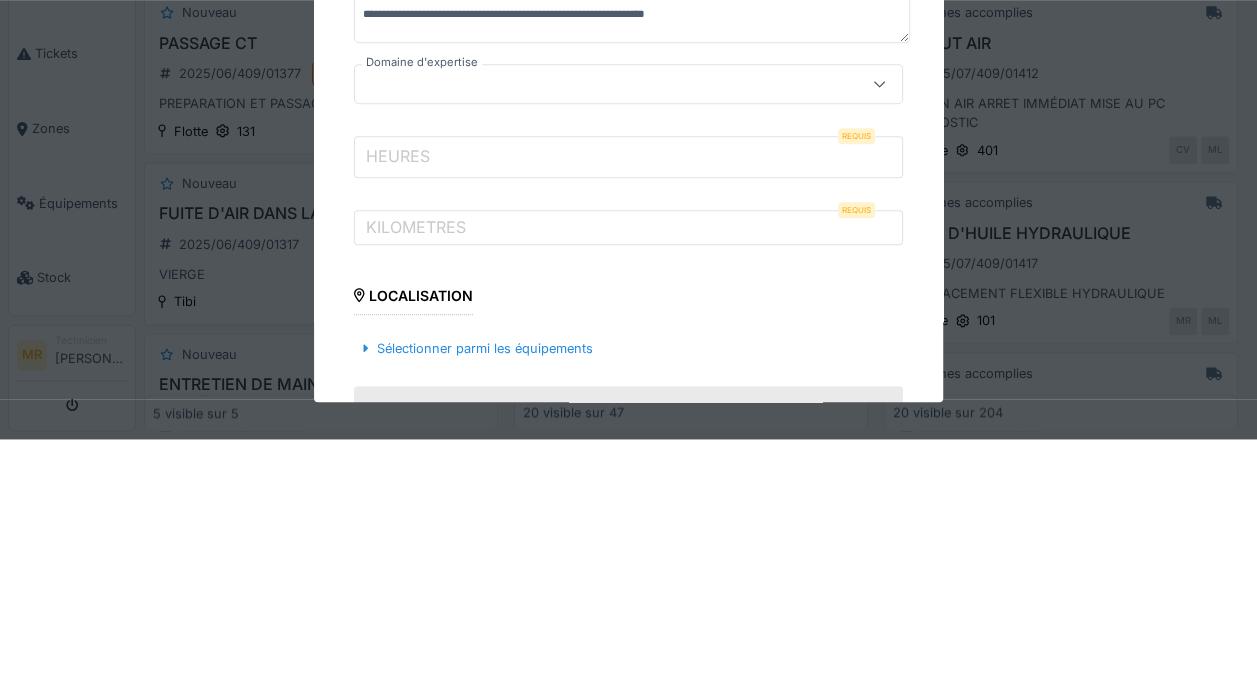 scroll, scrollTop: 0, scrollLeft: 0, axis: both 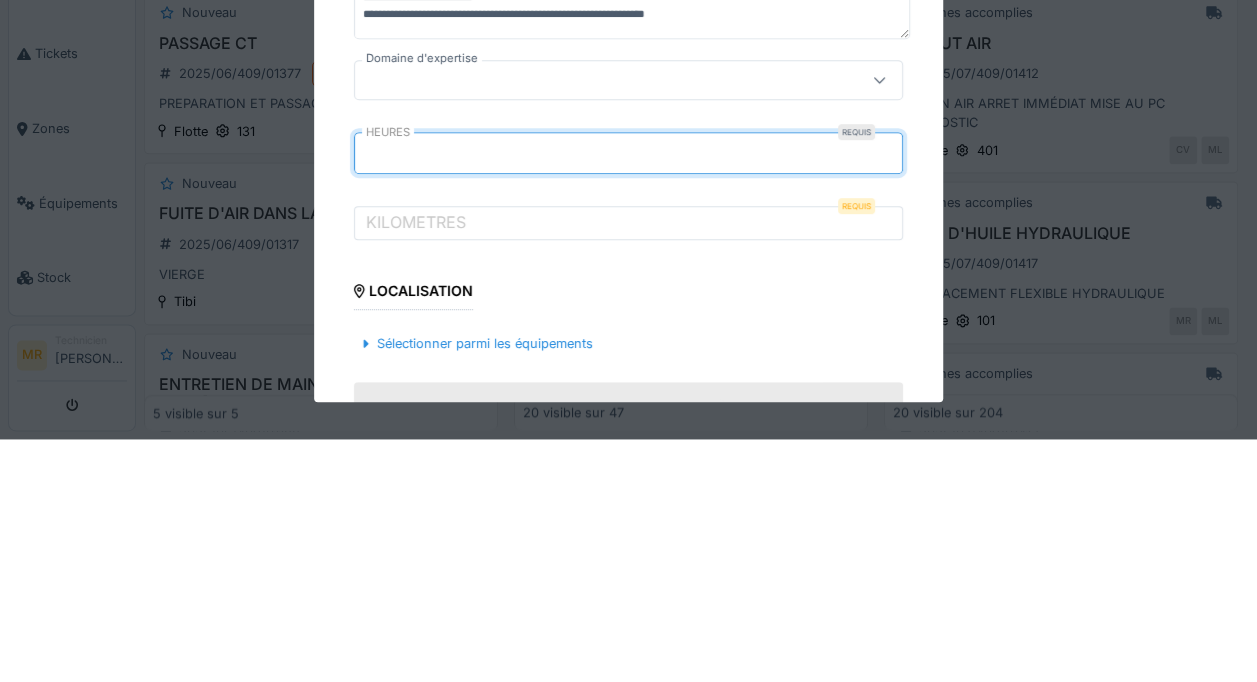type on "*****" 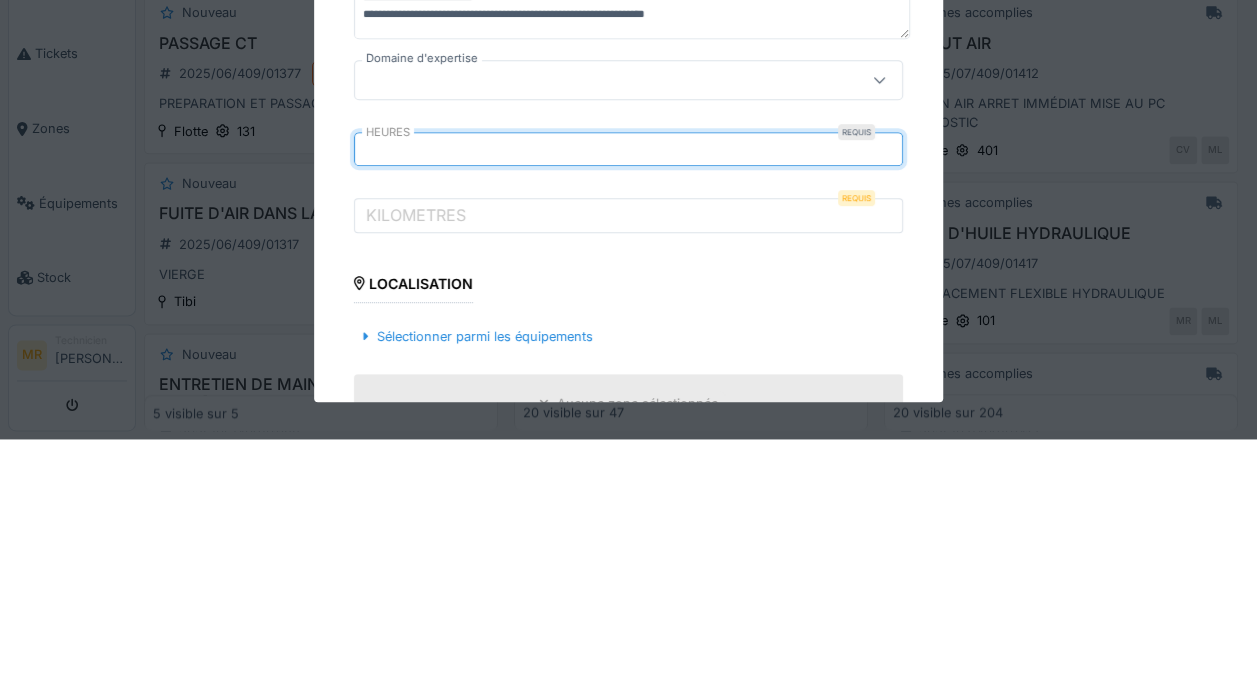 click on "KILOMETRES" at bounding box center (416, 457) 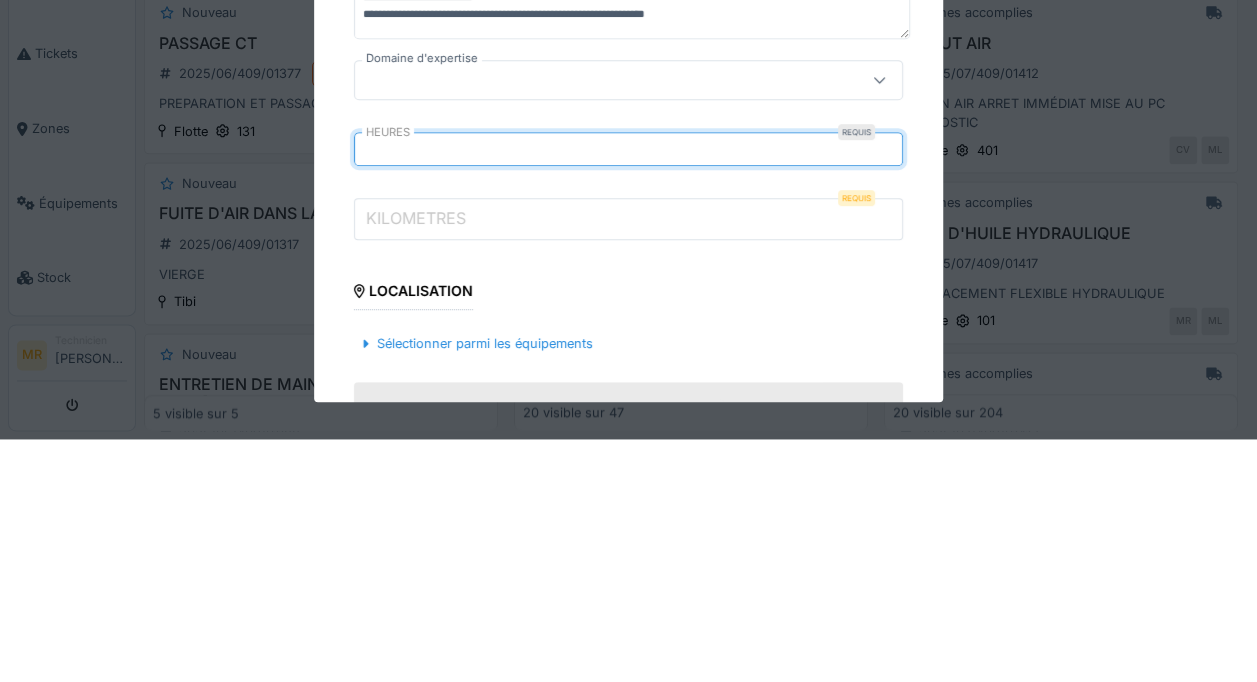 click on "KILOMETRES" at bounding box center [628, 462] 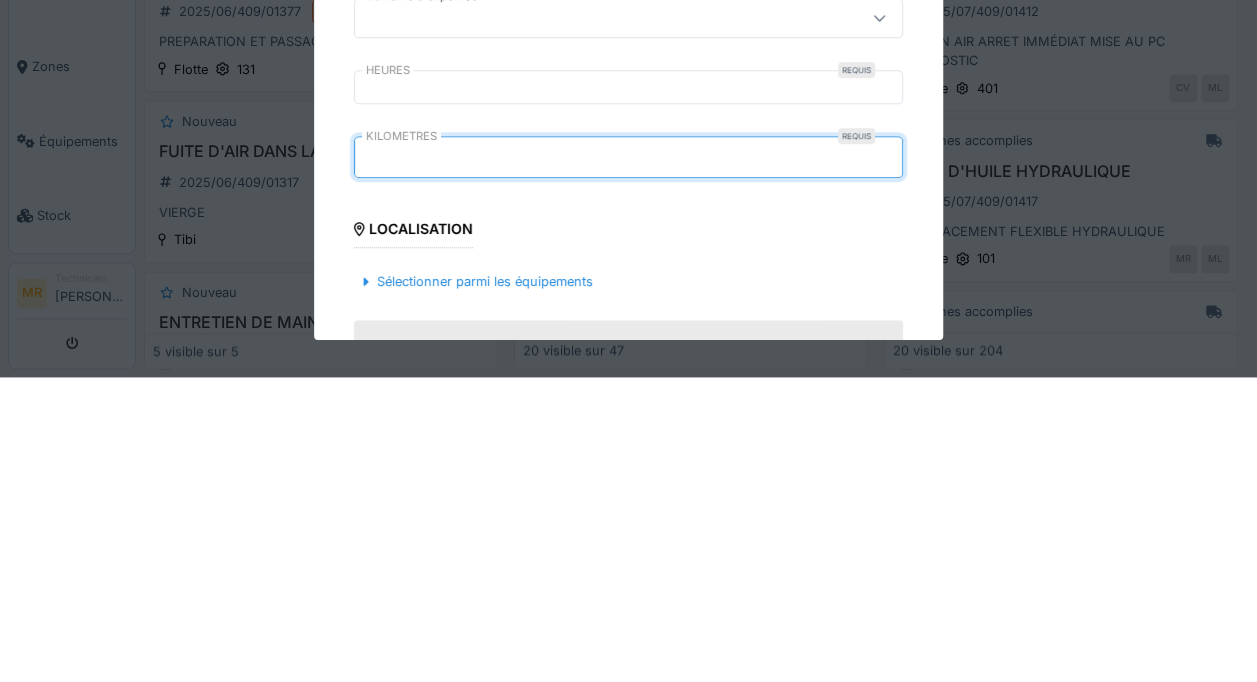 type on "******" 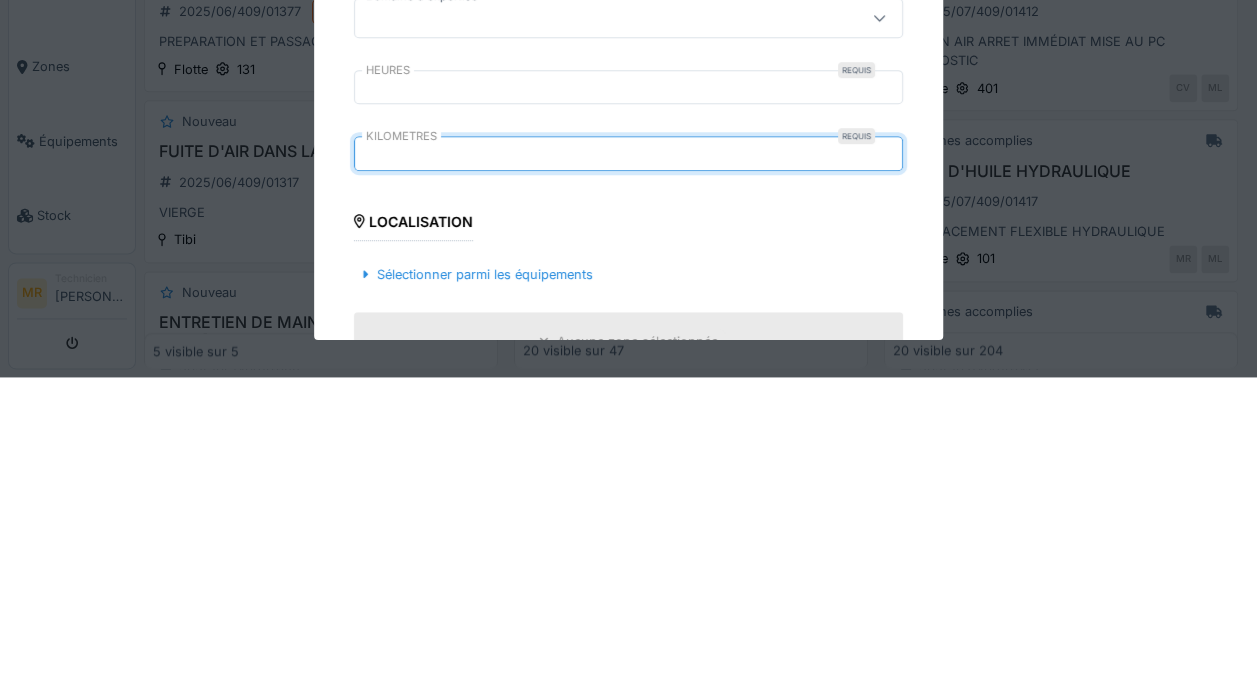click on "Sélectionner parmi les équipements" at bounding box center [477, 579] 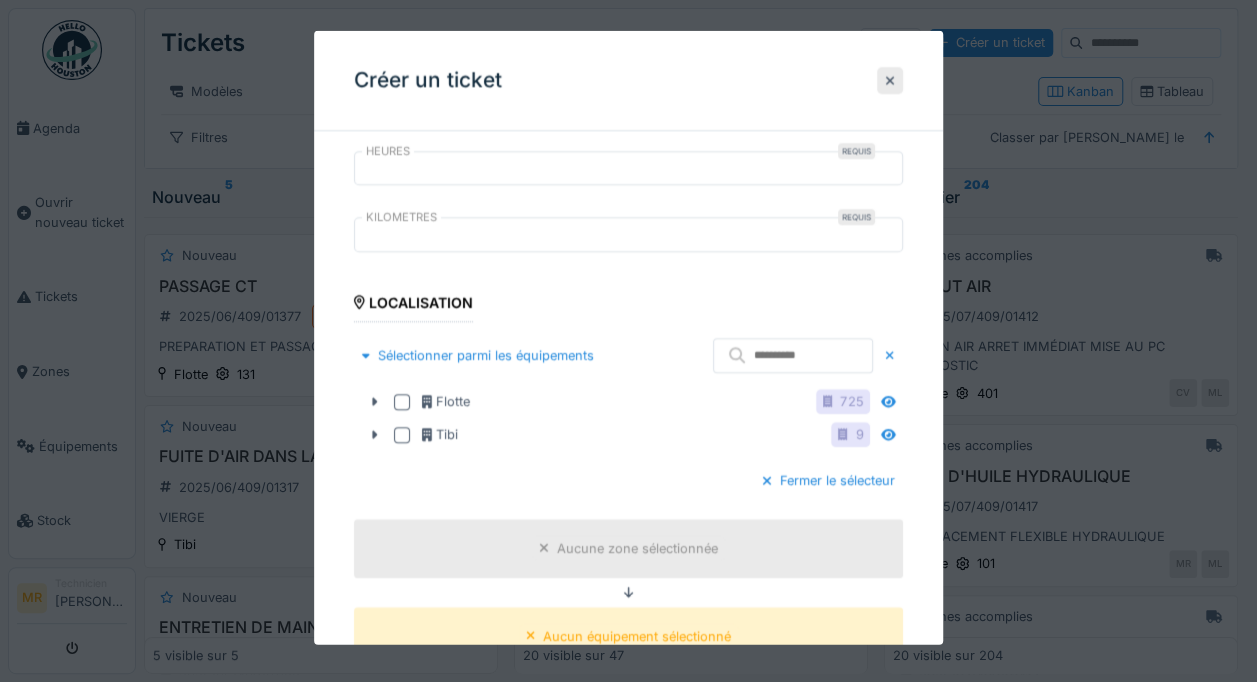 scroll, scrollTop: 454, scrollLeft: 0, axis: vertical 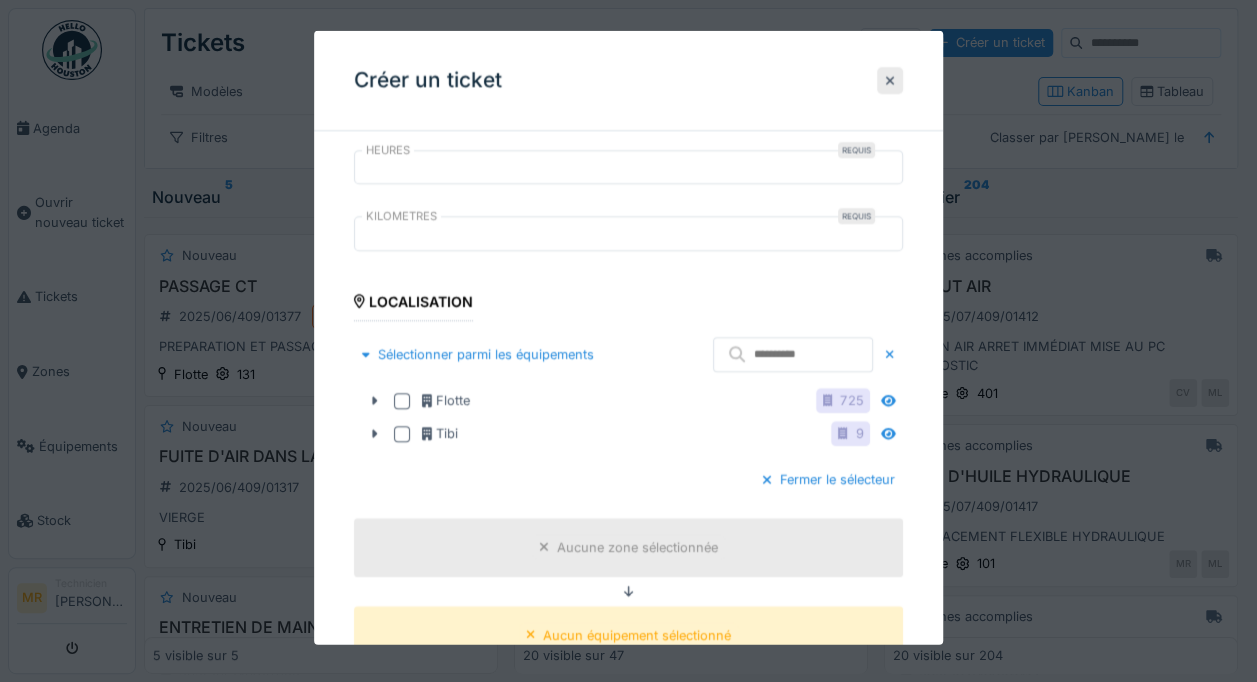 click at bounding box center (402, 400) 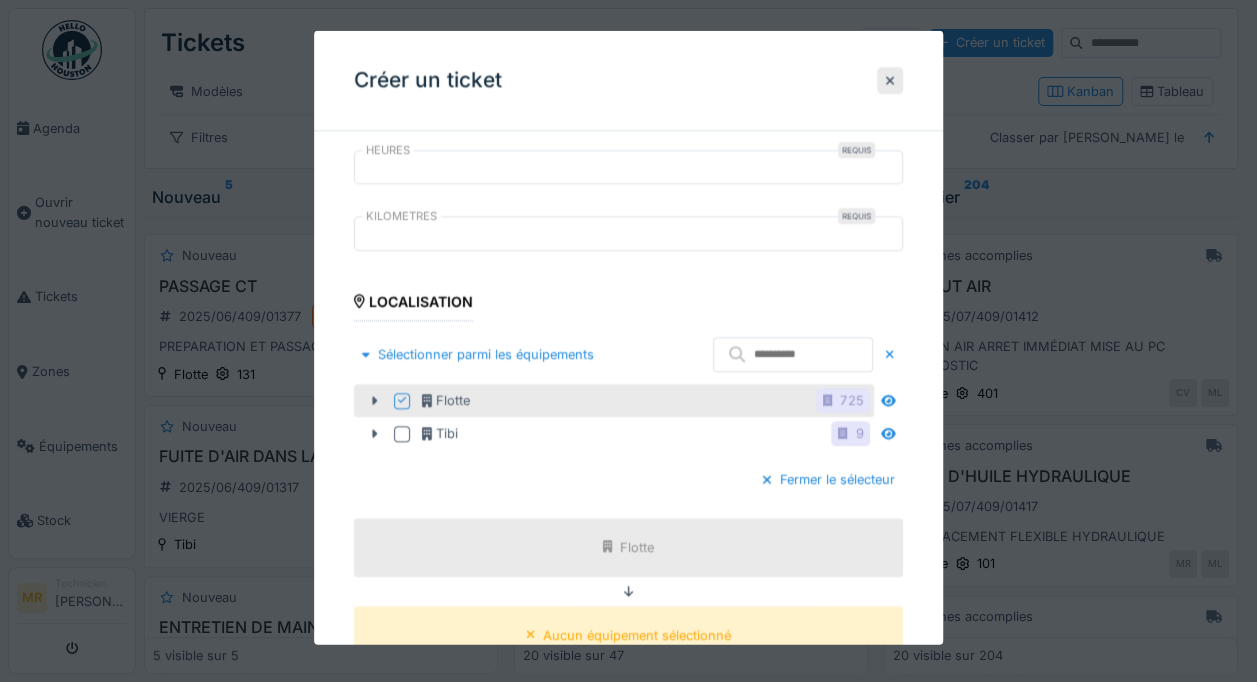 click 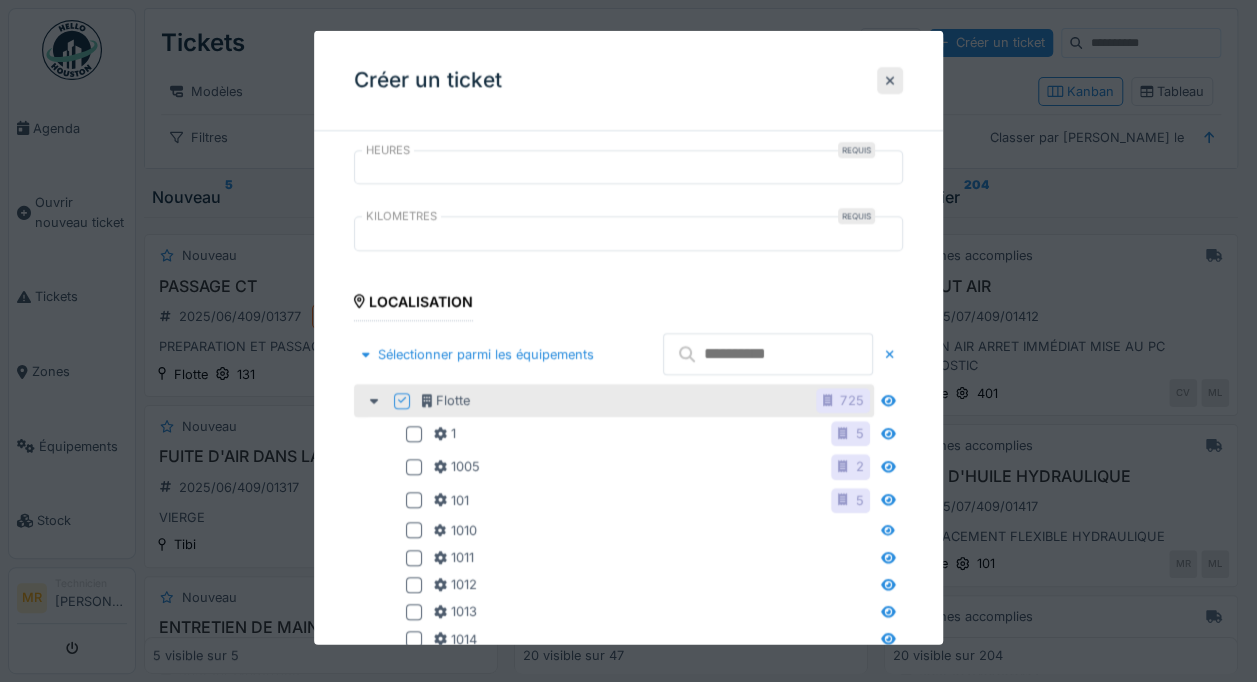 click at bounding box center (768, 354) 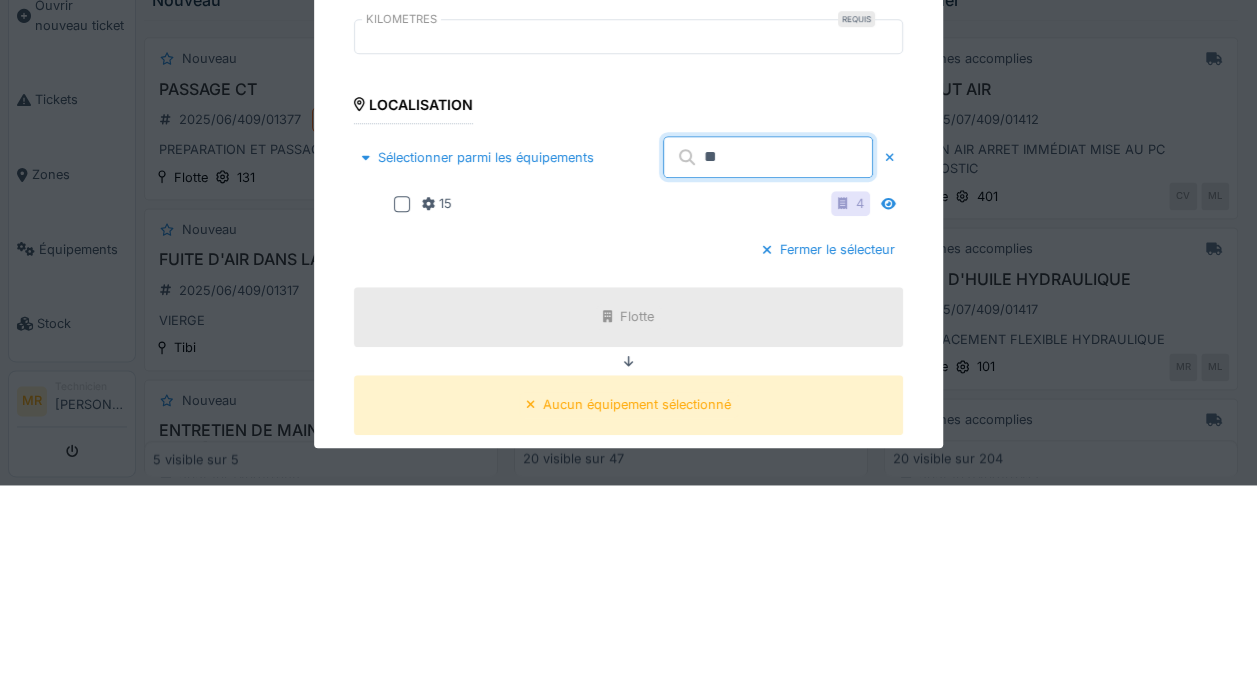 type on "**" 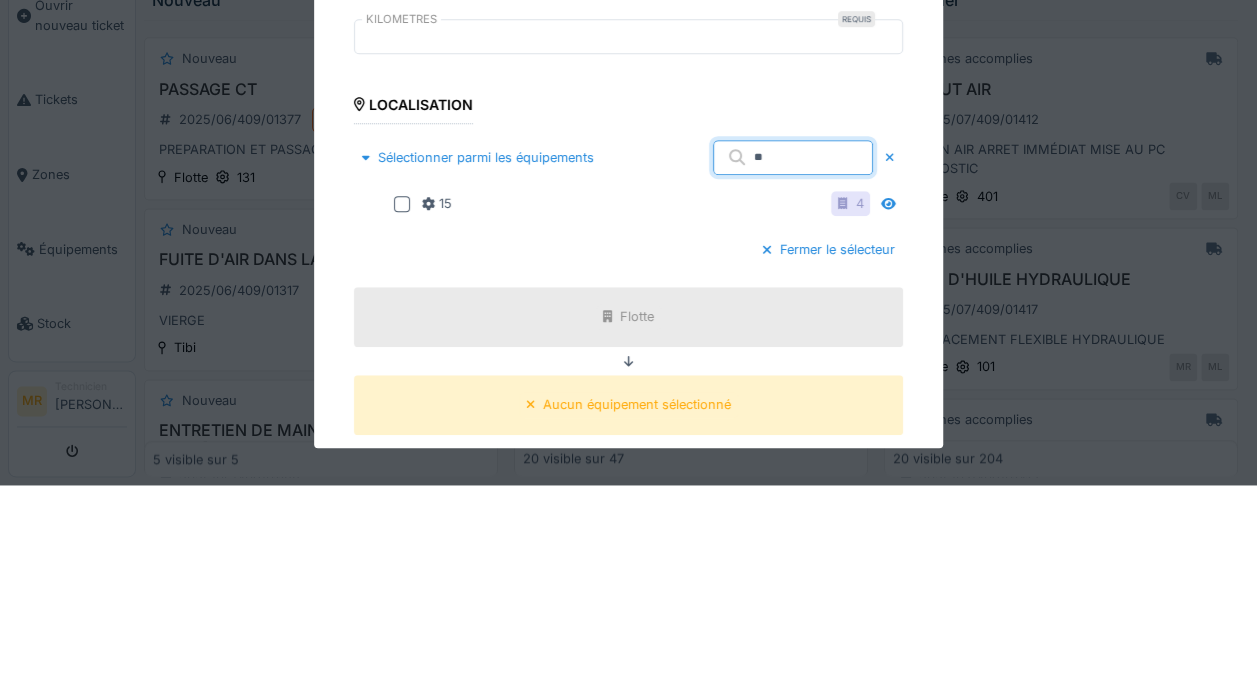 click at bounding box center (402, 400) 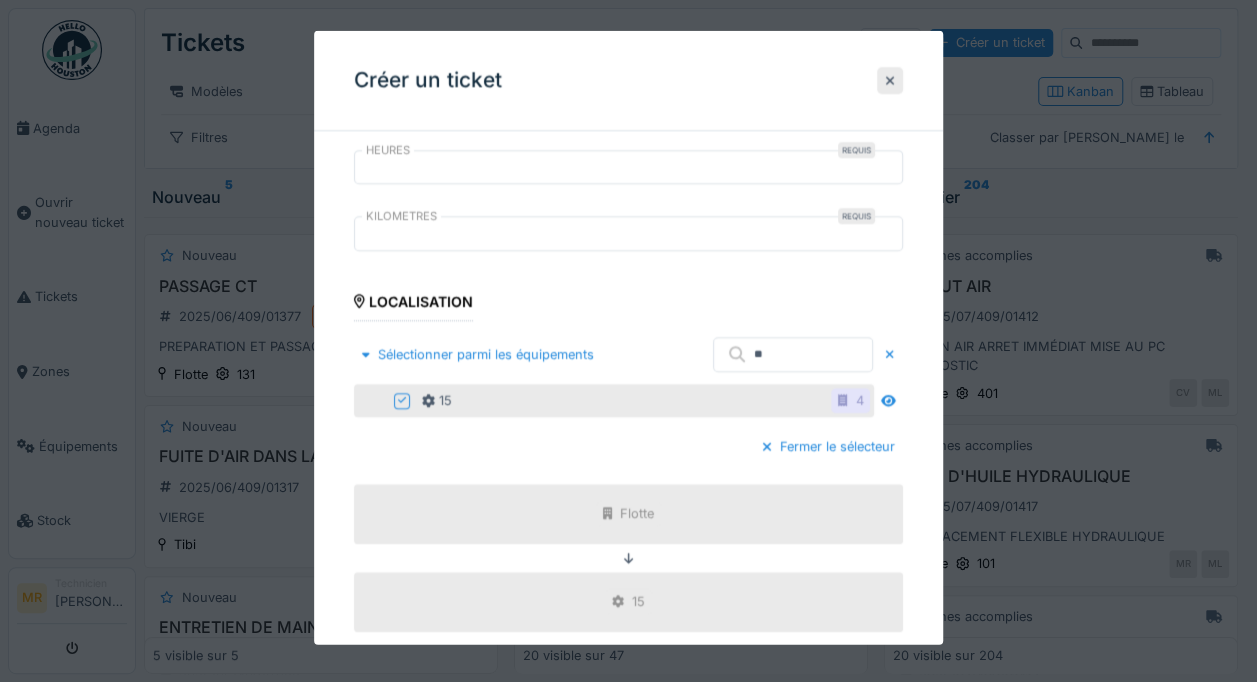 click on "Sélectionner parmi les équipements" at bounding box center [478, 354] 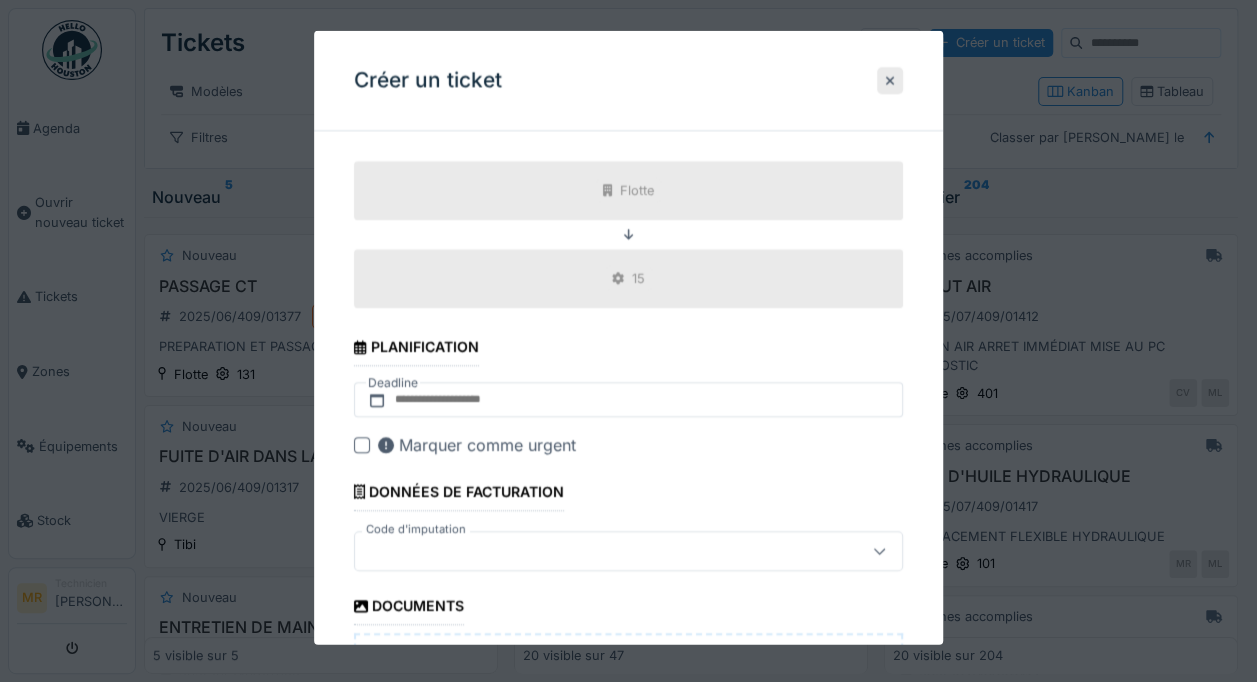 scroll, scrollTop: 686, scrollLeft: 0, axis: vertical 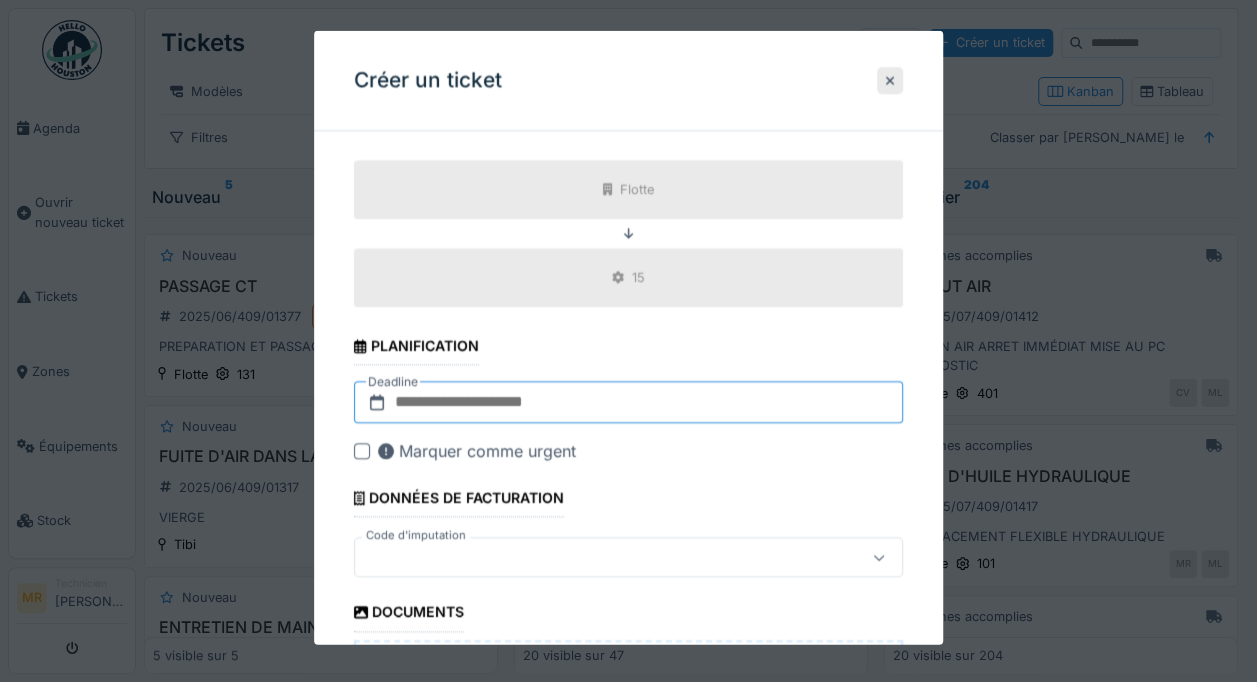 click at bounding box center [628, 402] 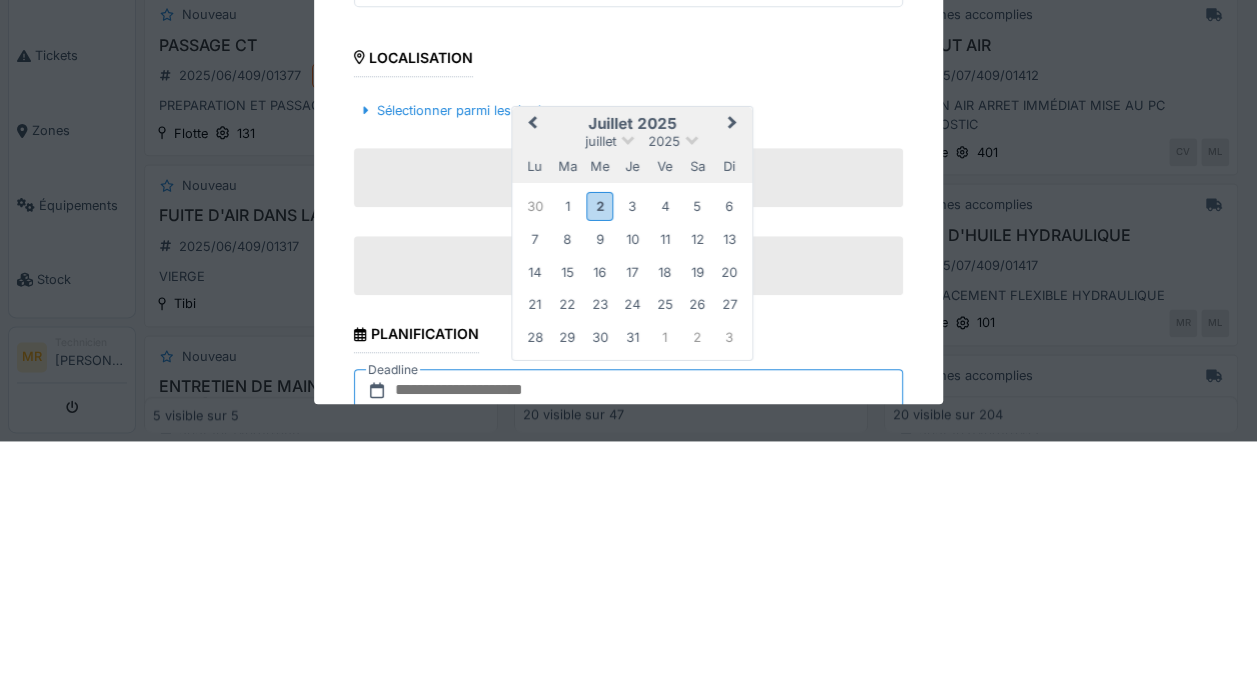 scroll, scrollTop: 452, scrollLeft: 0, axis: vertical 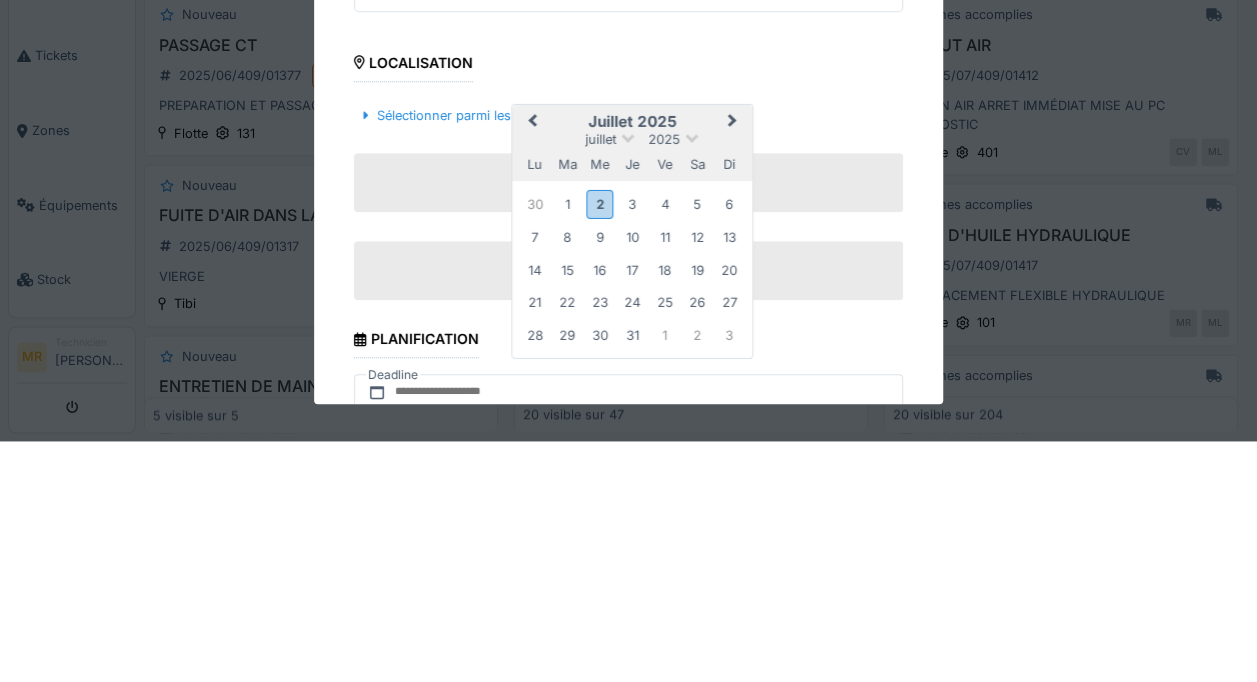 click on "2" at bounding box center [600, 444] 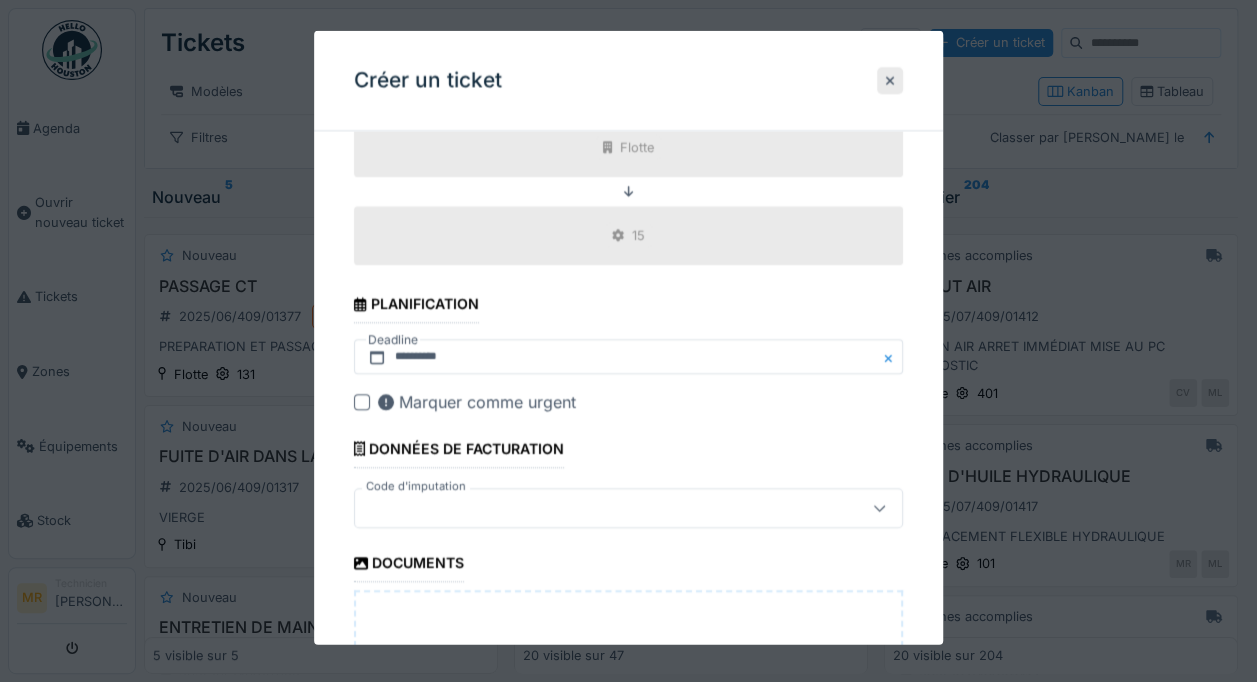 scroll, scrollTop: 760, scrollLeft: 0, axis: vertical 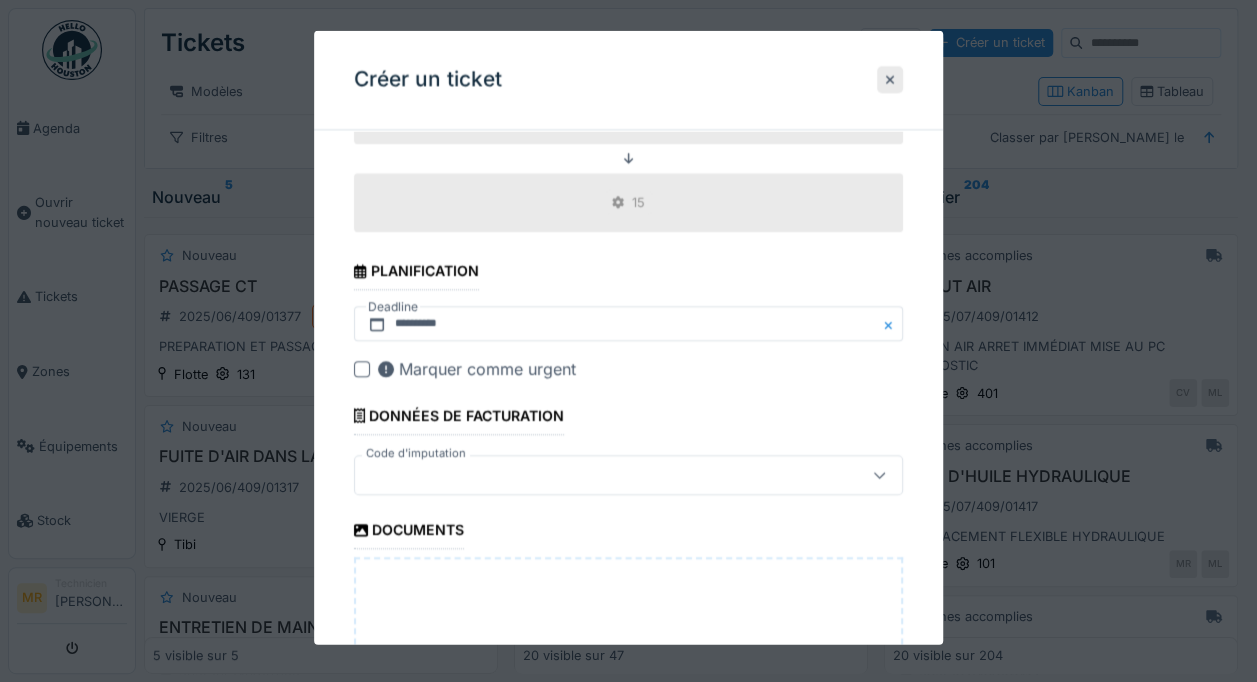 click at bounding box center (628, 476) 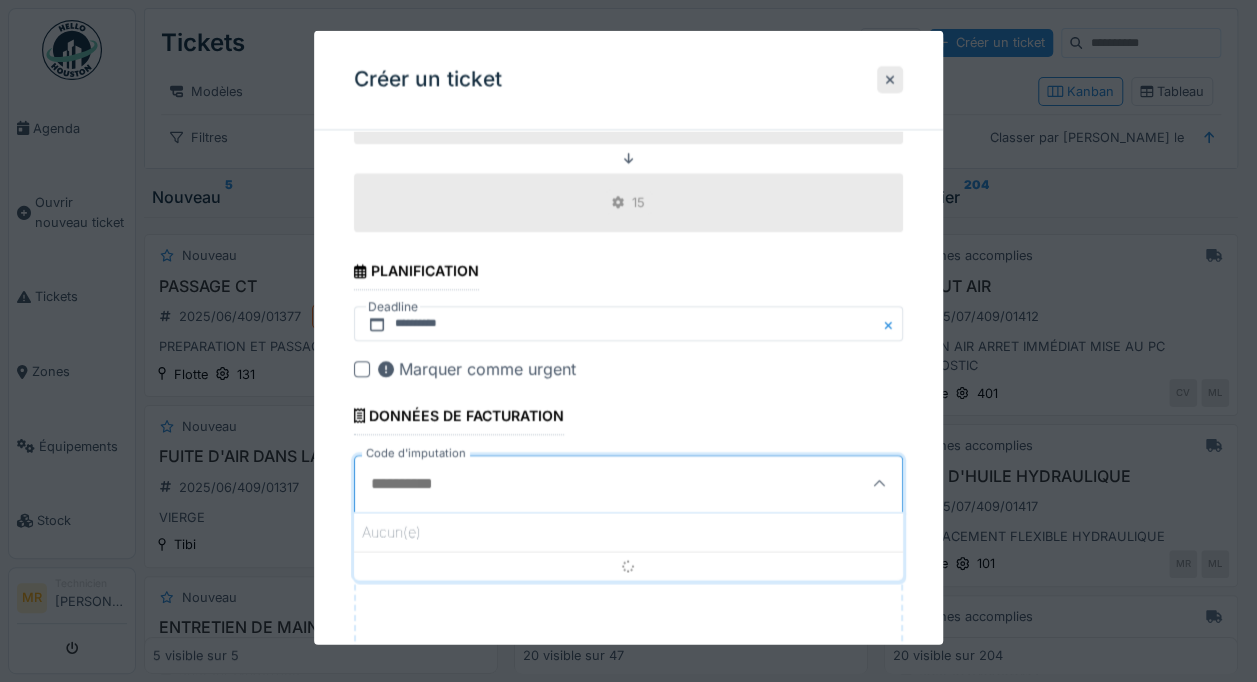 scroll, scrollTop: 868, scrollLeft: 0, axis: vertical 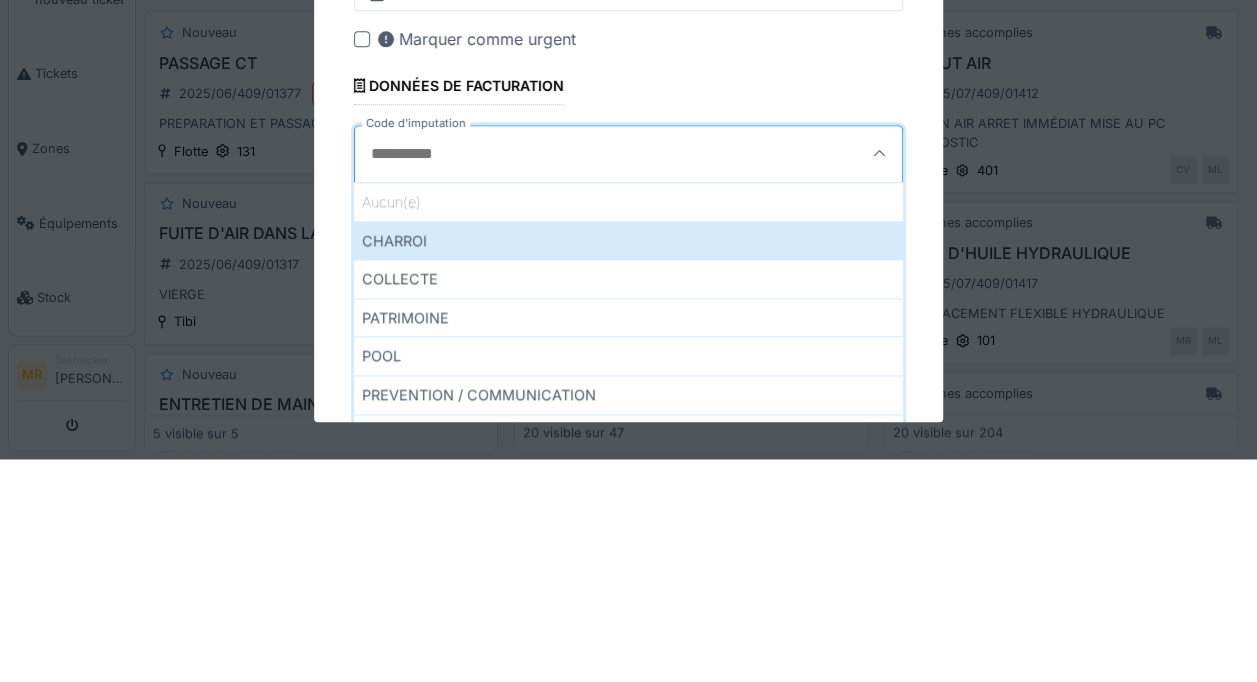 click on "COLLECTE" at bounding box center [628, 501] 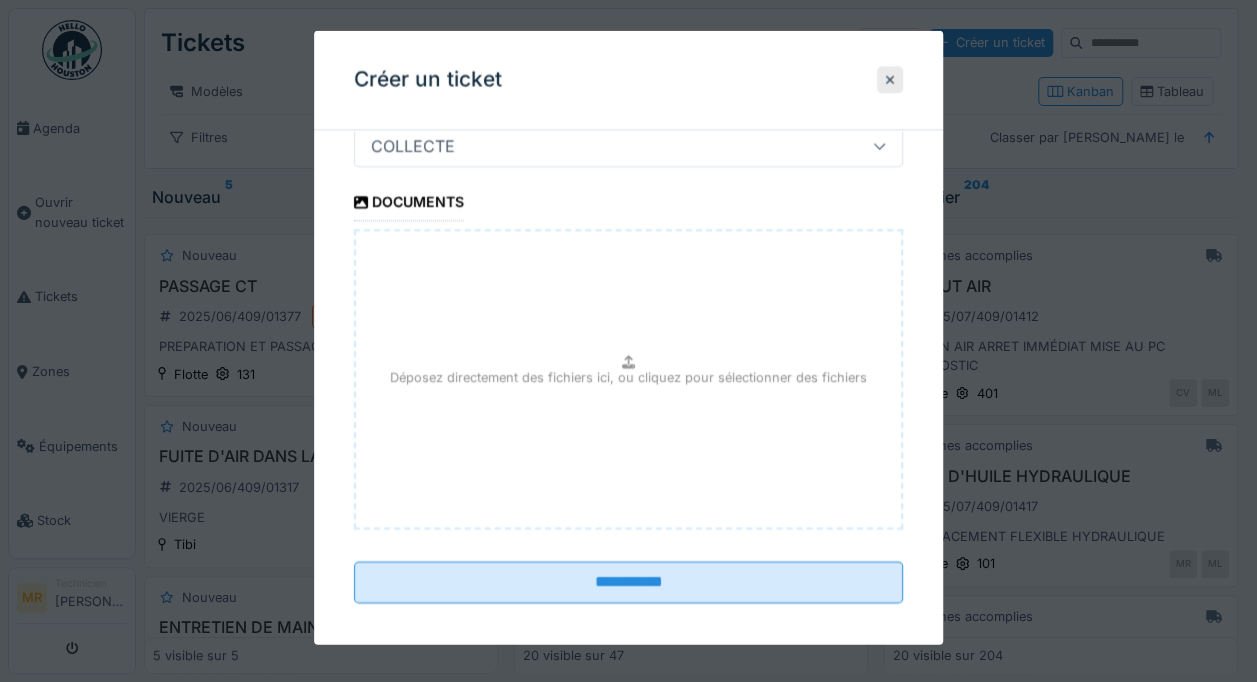 scroll, scrollTop: 1103, scrollLeft: 0, axis: vertical 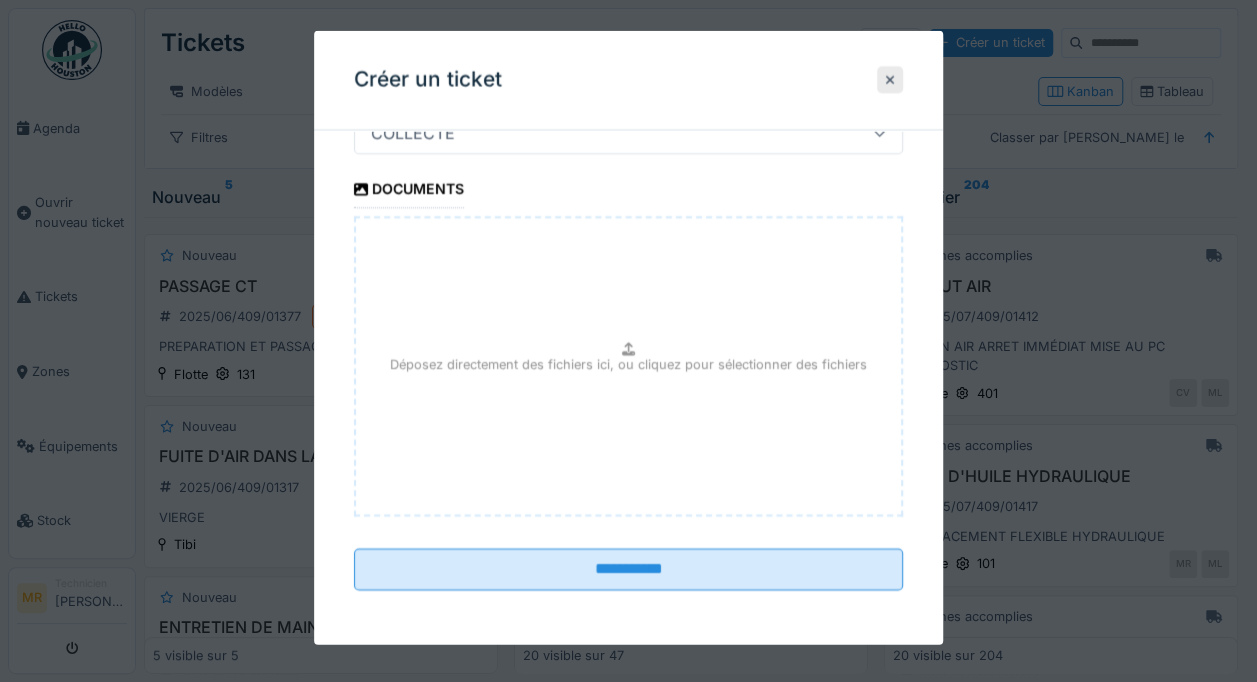 click on "**********" at bounding box center [628, 570] 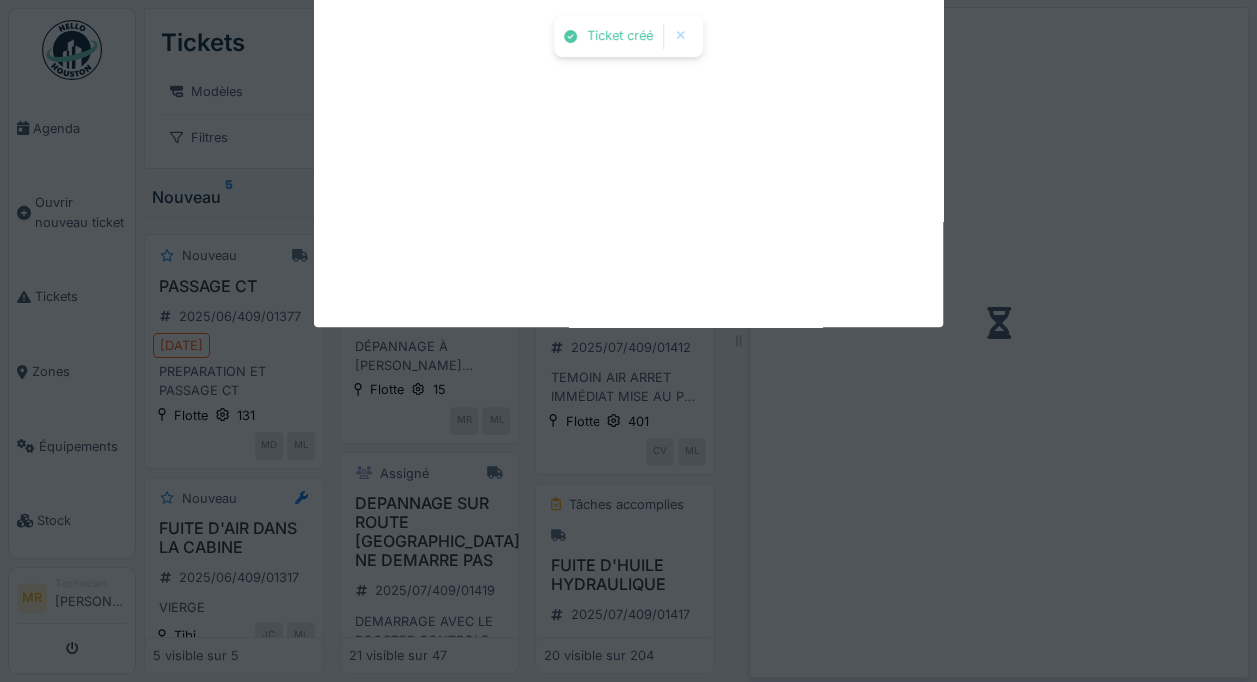 scroll, scrollTop: 0, scrollLeft: 0, axis: both 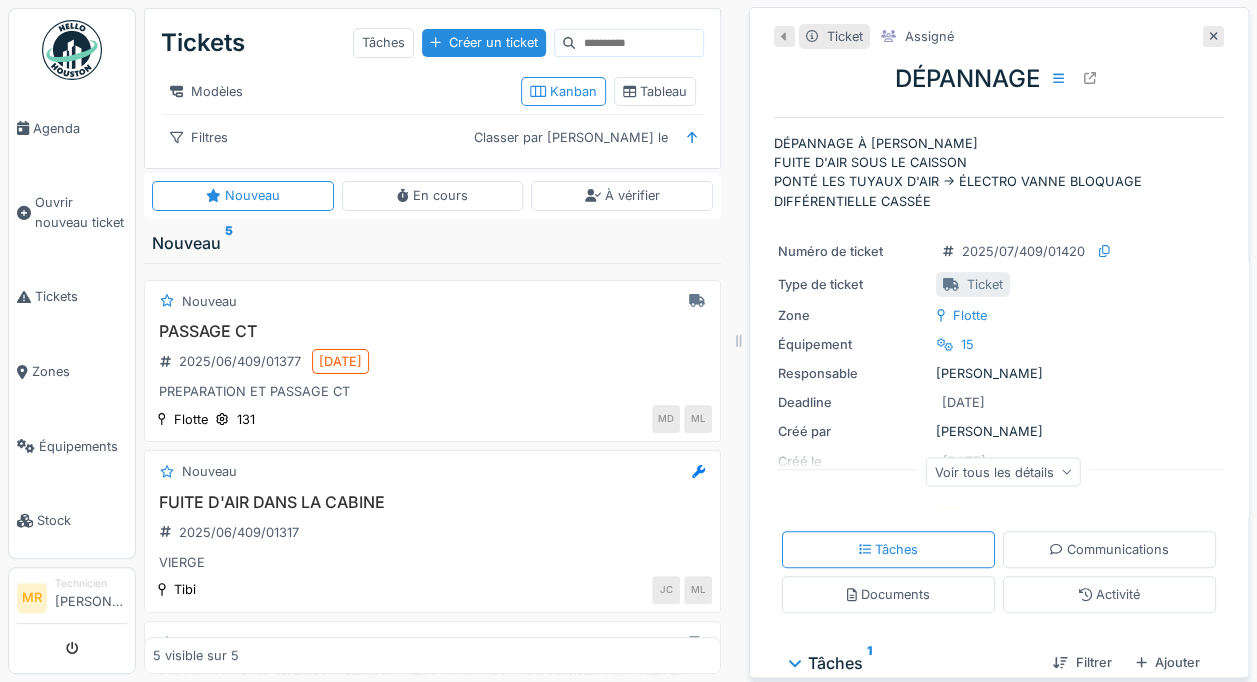 click on "DÉPANNAGE" at bounding box center (999, 83) 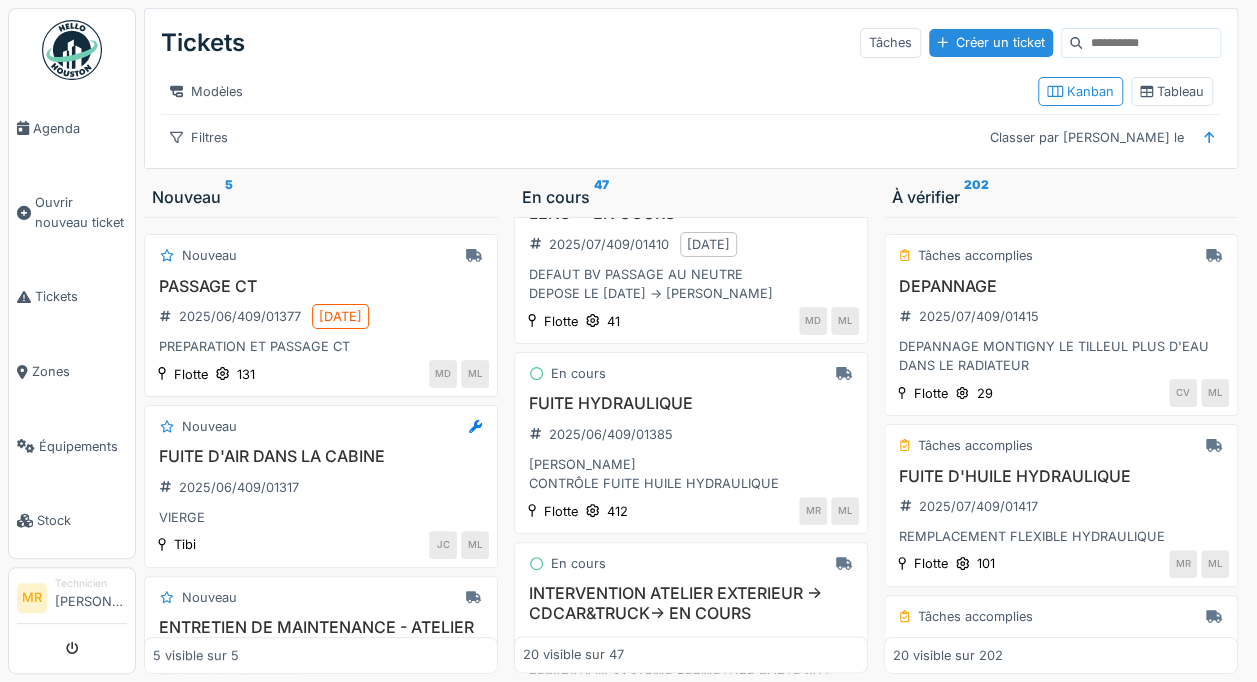 scroll, scrollTop: 1066, scrollLeft: 0, axis: vertical 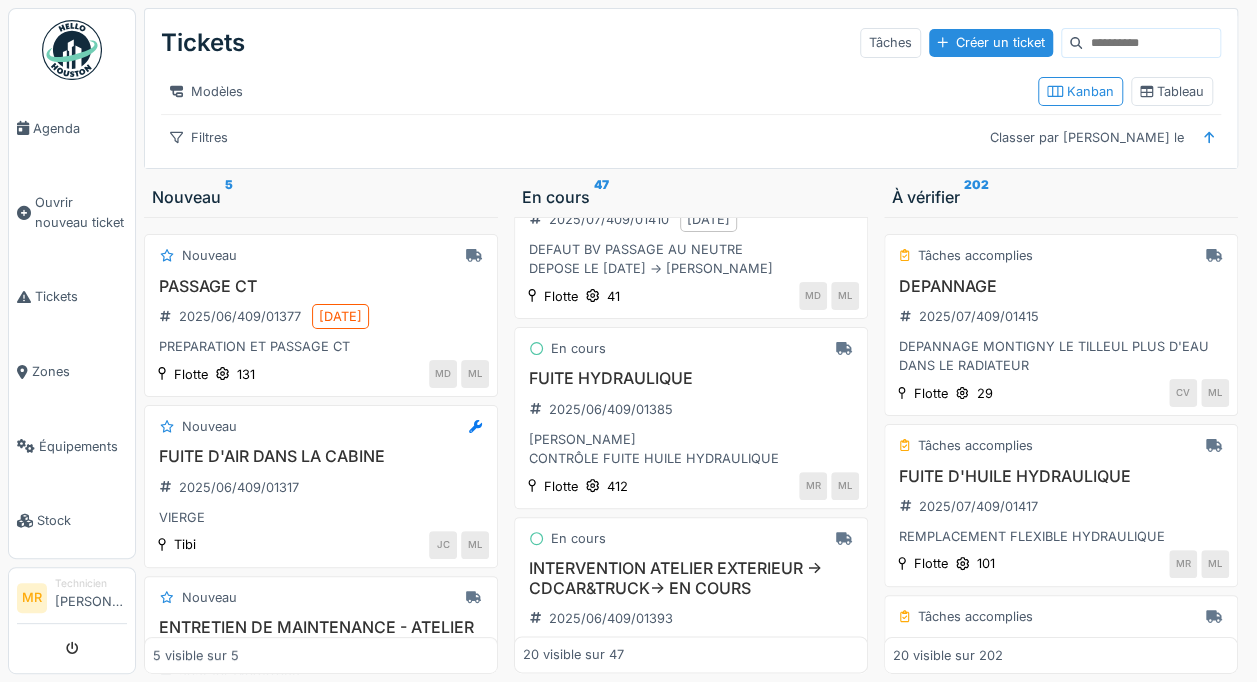 click on "2025/06/409/01385" at bounding box center (611, 409) 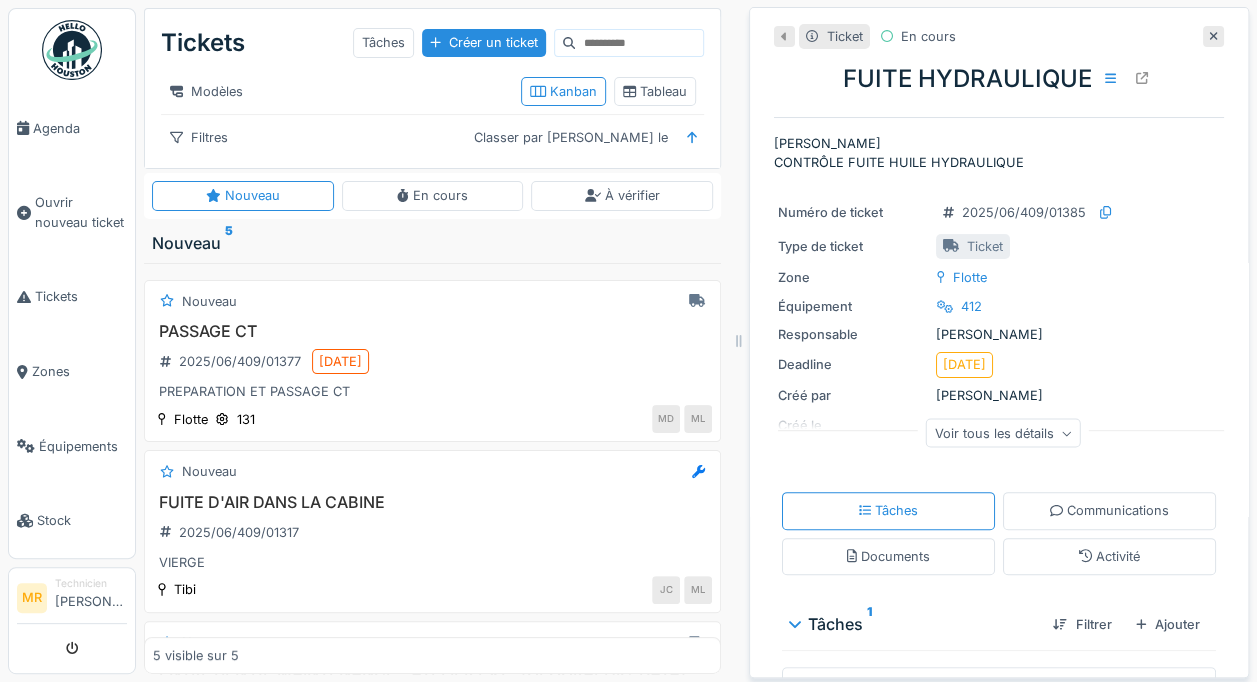 click at bounding box center [1142, 78] 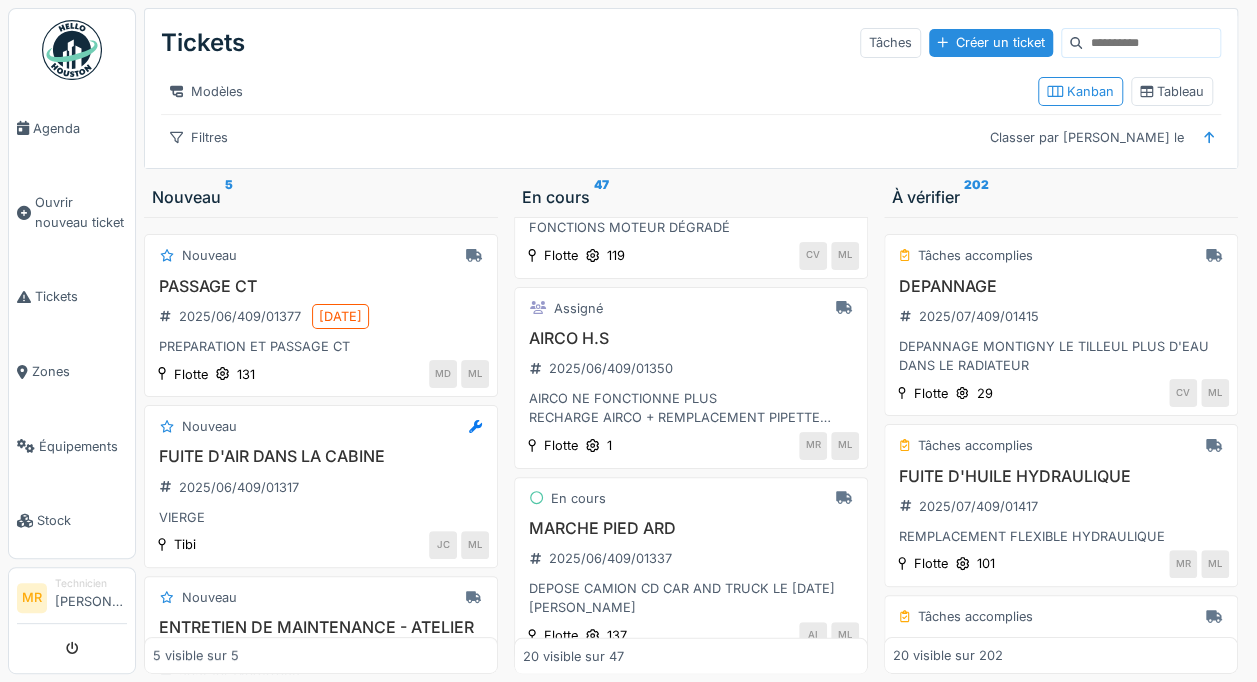 scroll, scrollTop: 2814, scrollLeft: 0, axis: vertical 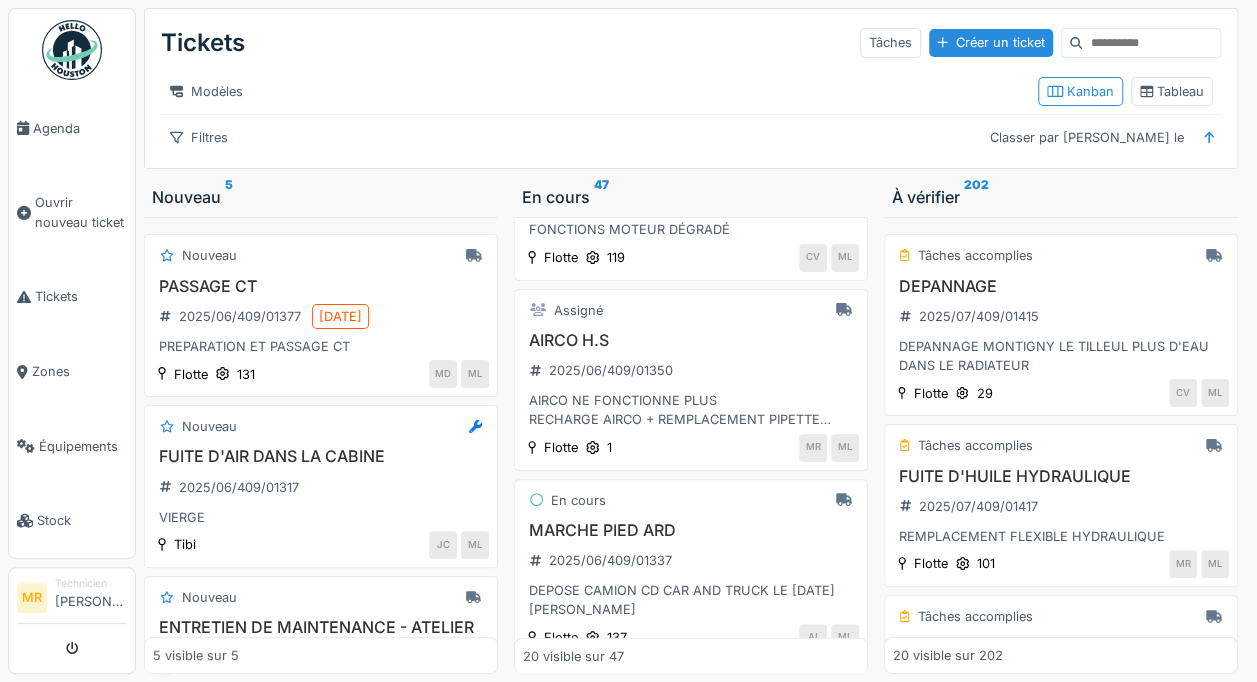click on "Filtres" at bounding box center [199, 137] 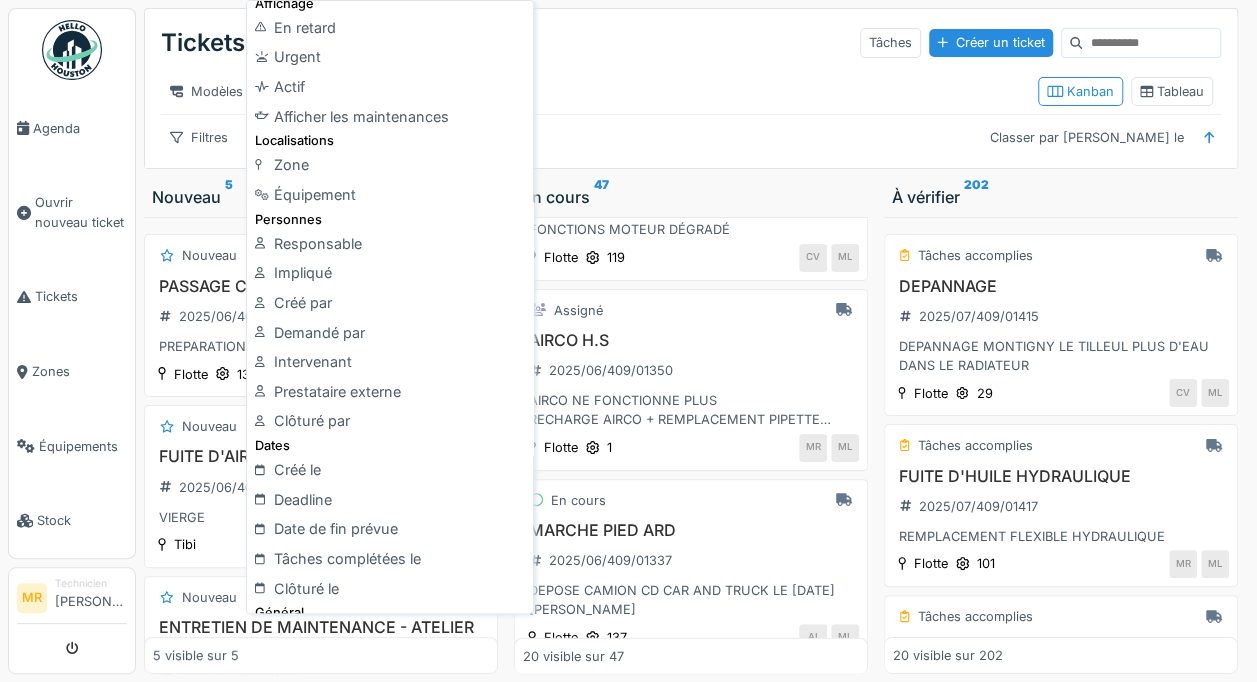 scroll, scrollTop: 76, scrollLeft: 0, axis: vertical 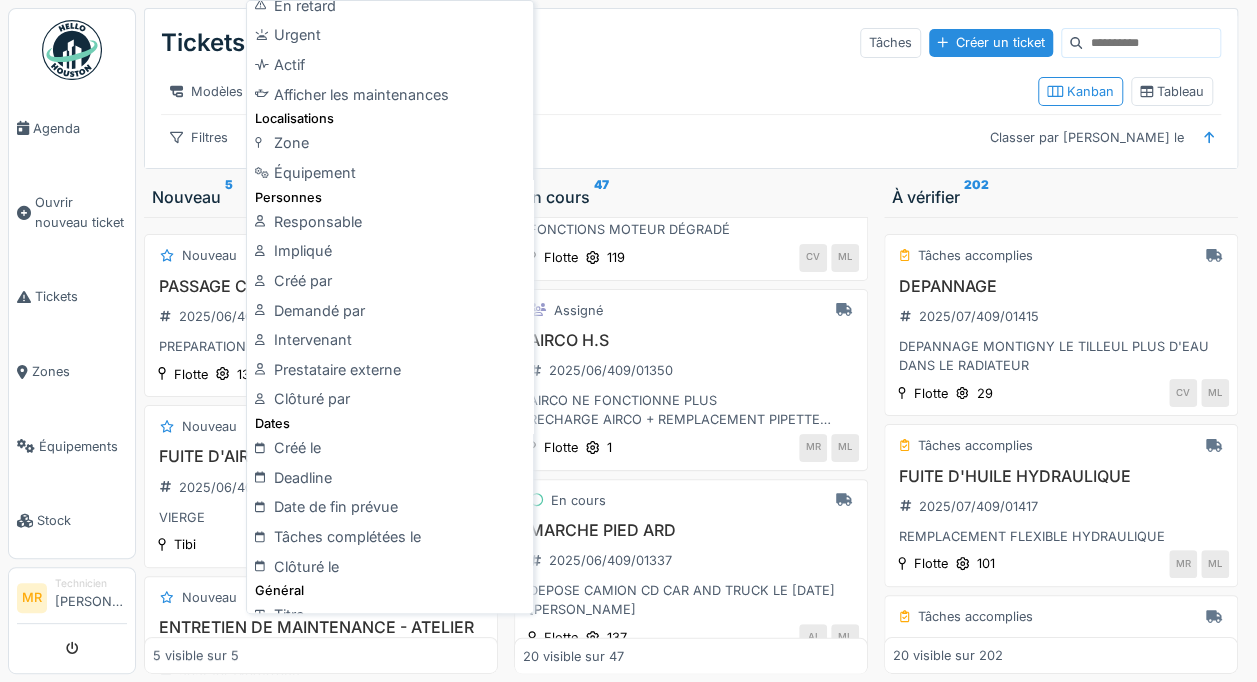 click on "Équipement" at bounding box center [390, 173] 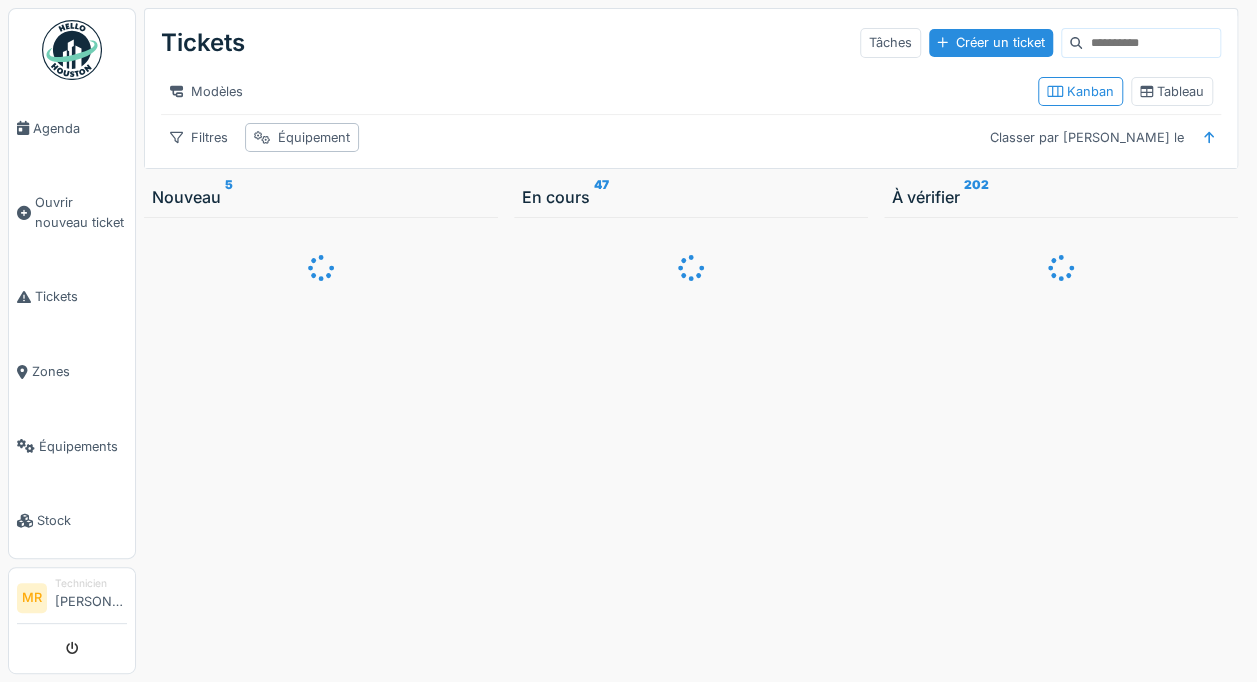 scroll, scrollTop: 0, scrollLeft: 0, axis: both 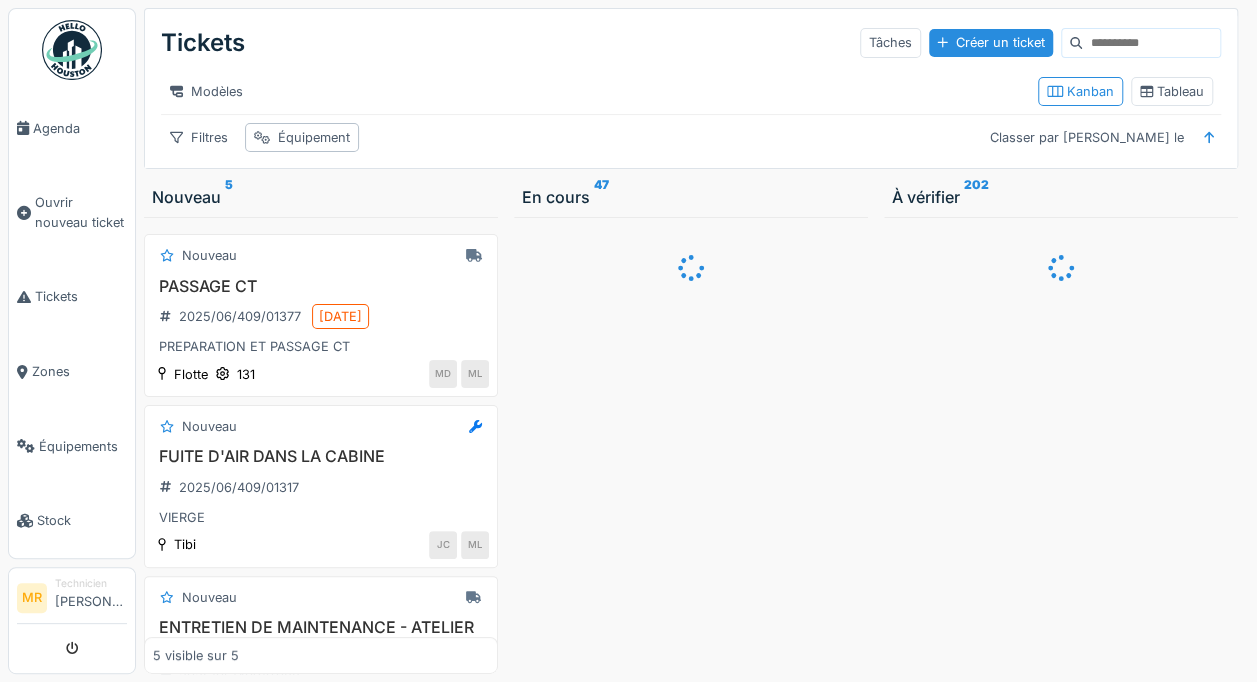 click on "Équipement" at bounding box center [314, 137] 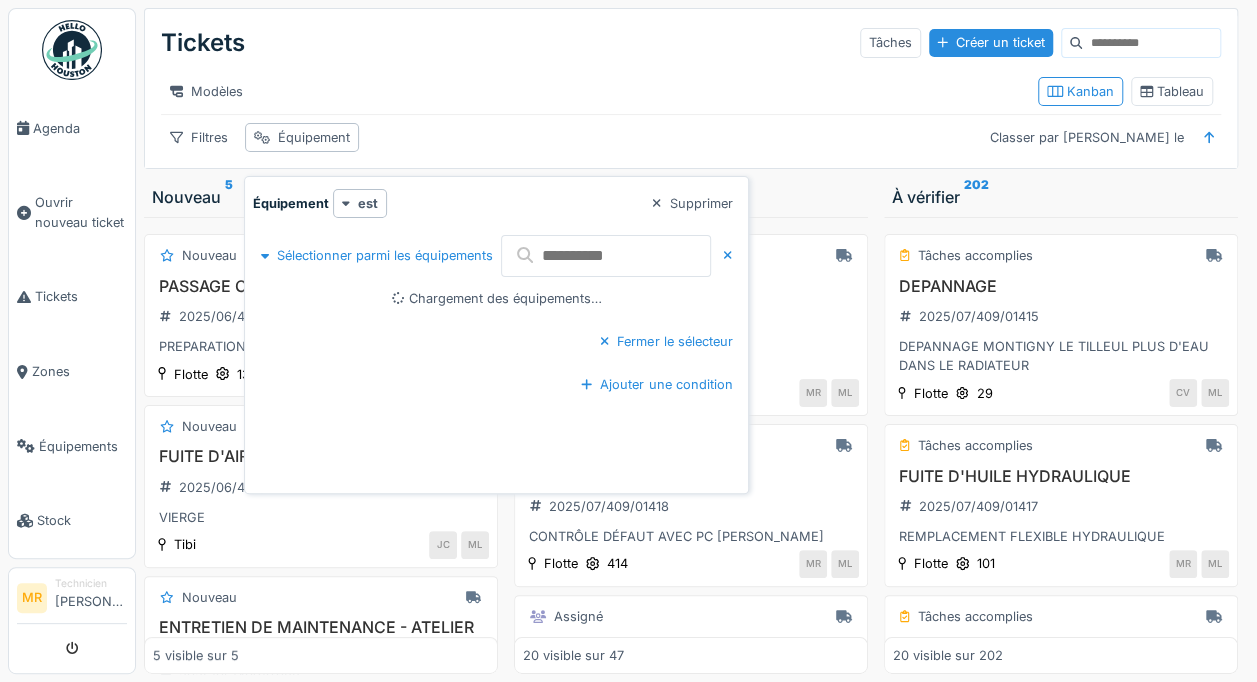 click at bounding box center (606, 256) 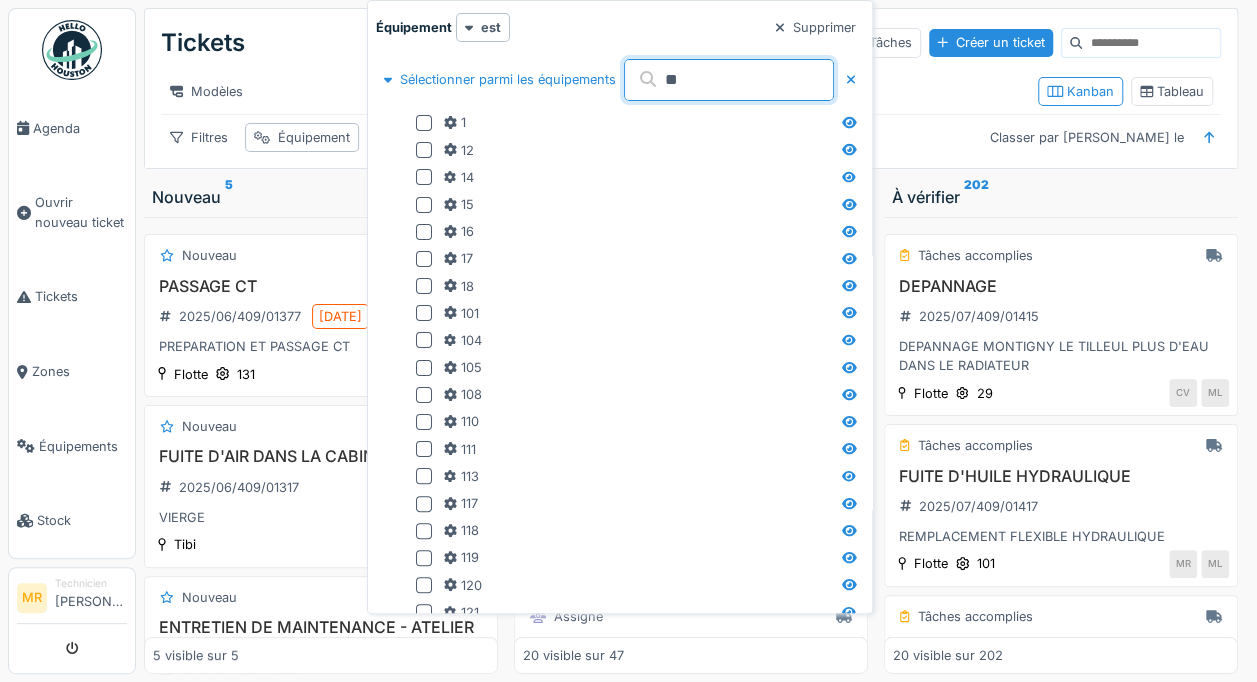 type on "***" 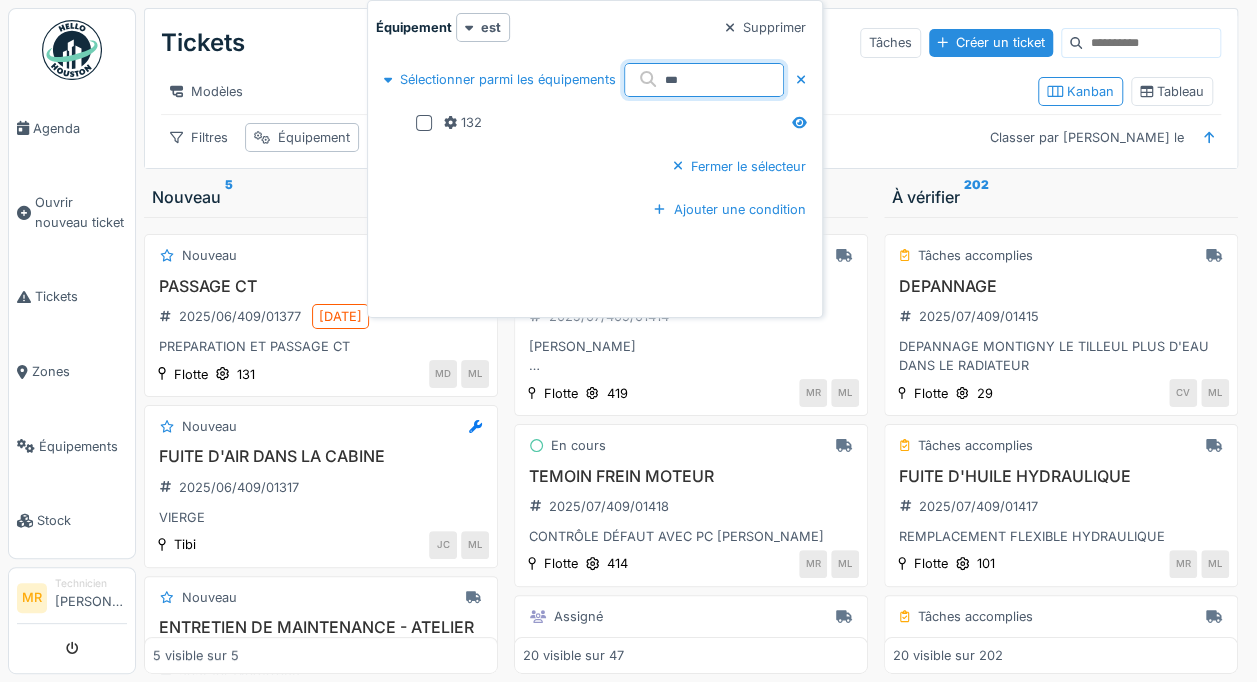 click at bounding box center [424, 123] 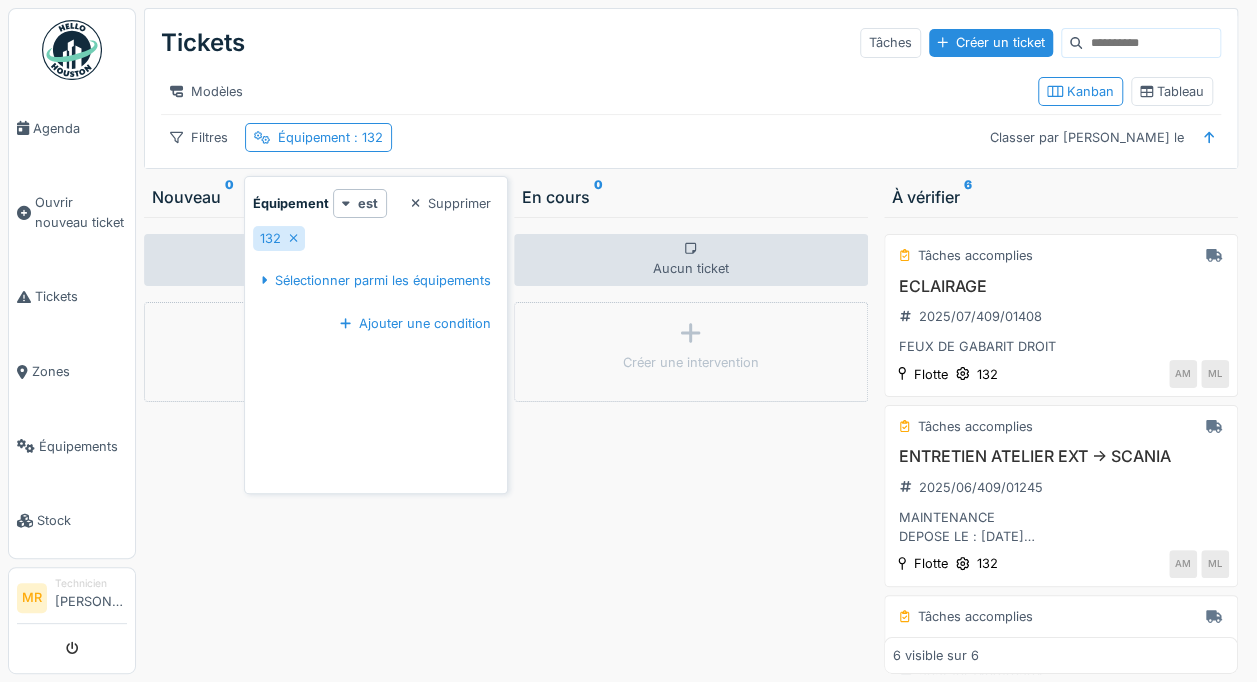 click on "Aucun ticket Créer une intervention" at bounding box center [691, 445] 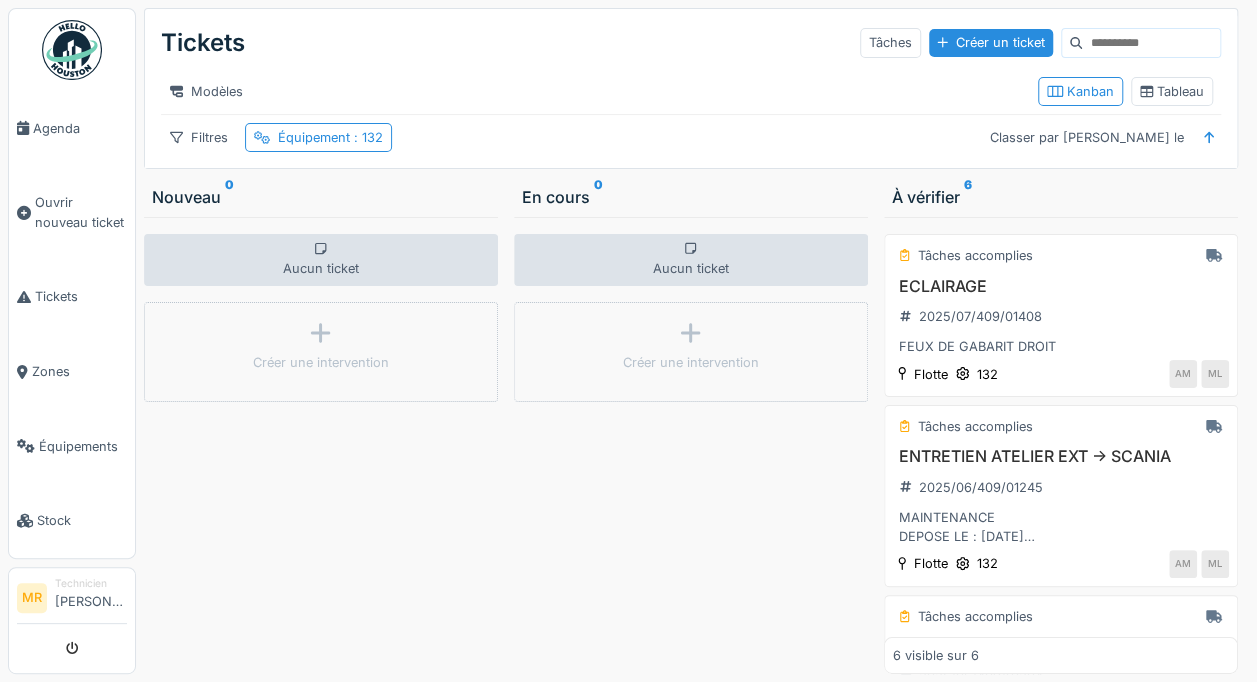 click on "ECLAIRAGE  2025/07/409/01408 FEUX DE GABARIT DROIT" at bounding box center (1061, 317) 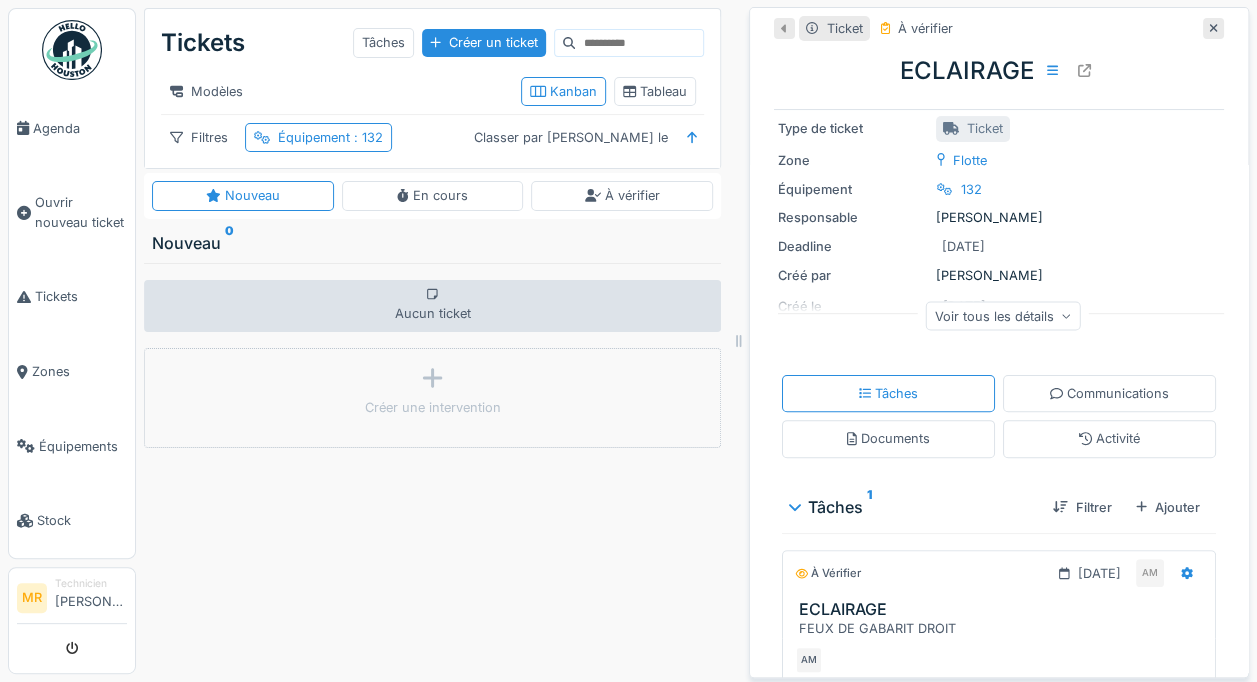 scroll, scrollTop: 0, scrollLeft: 0, axis: both 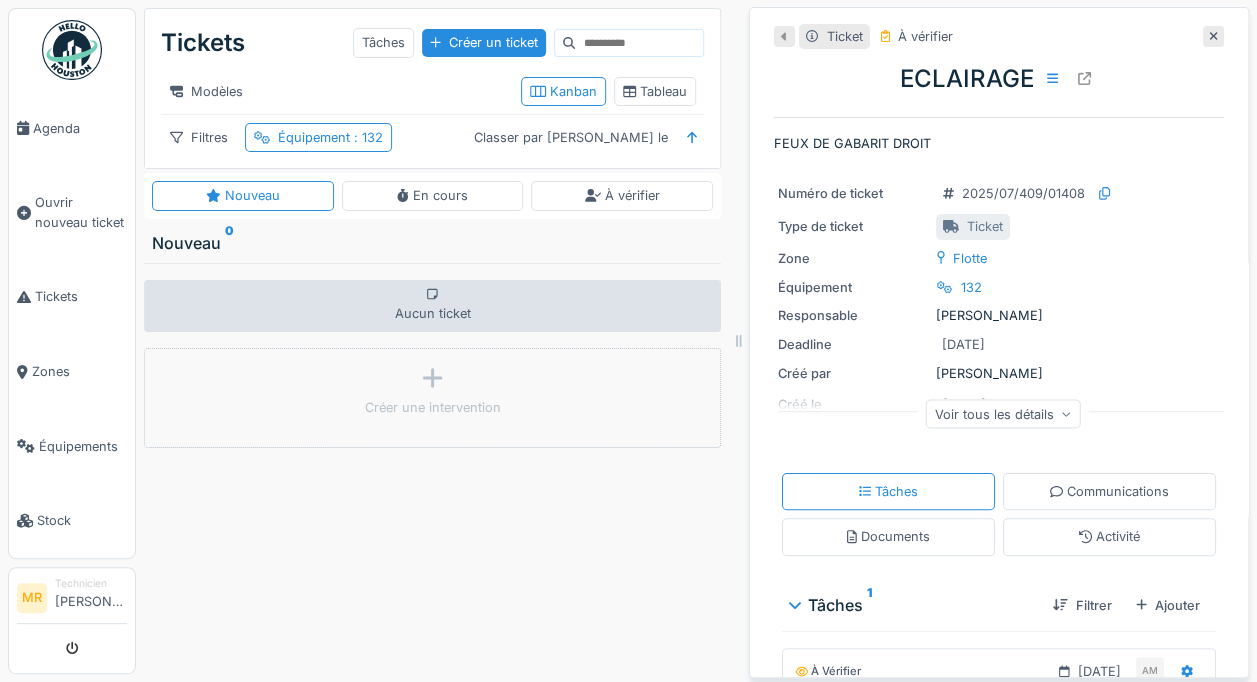 click at bounding box center (1213, 36) 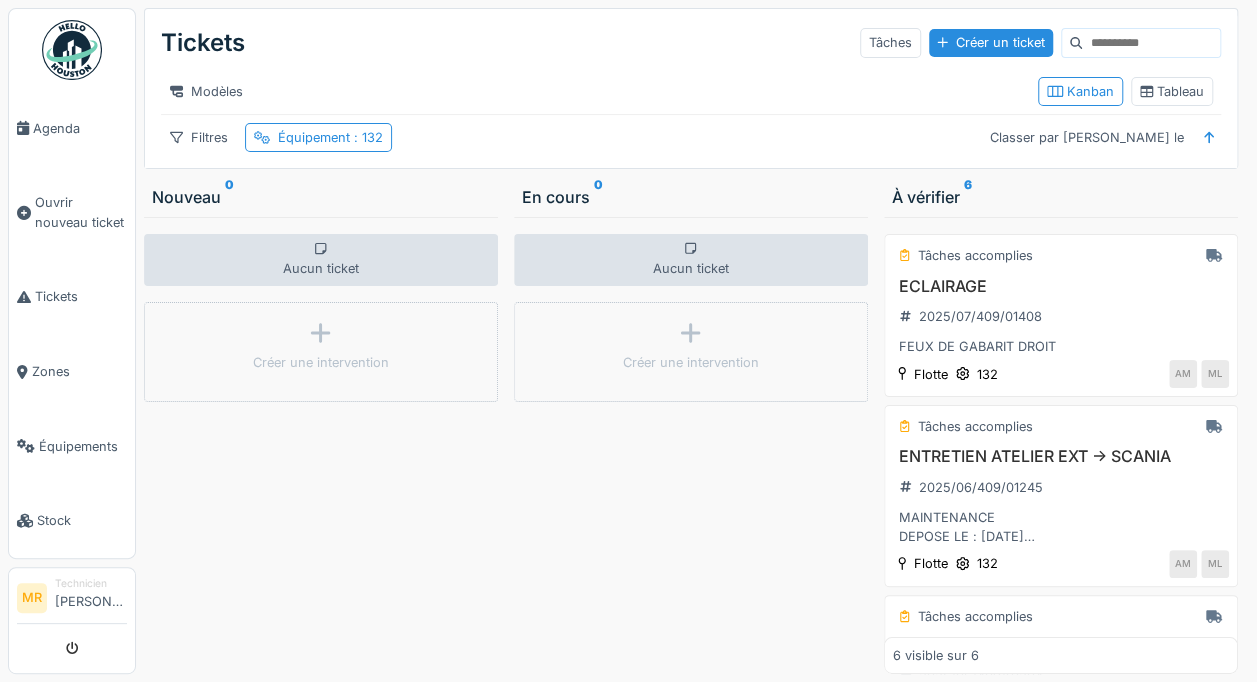 click on "2025/07/409/01408" at bounding box center (980, 316) 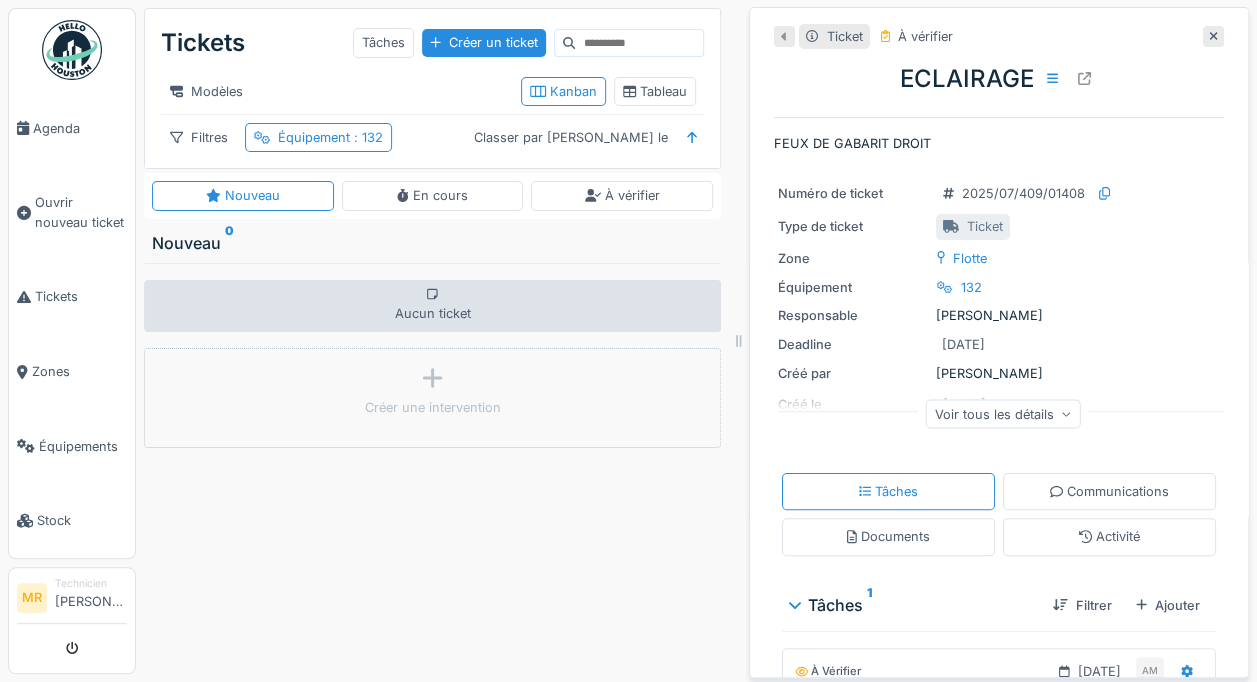 click 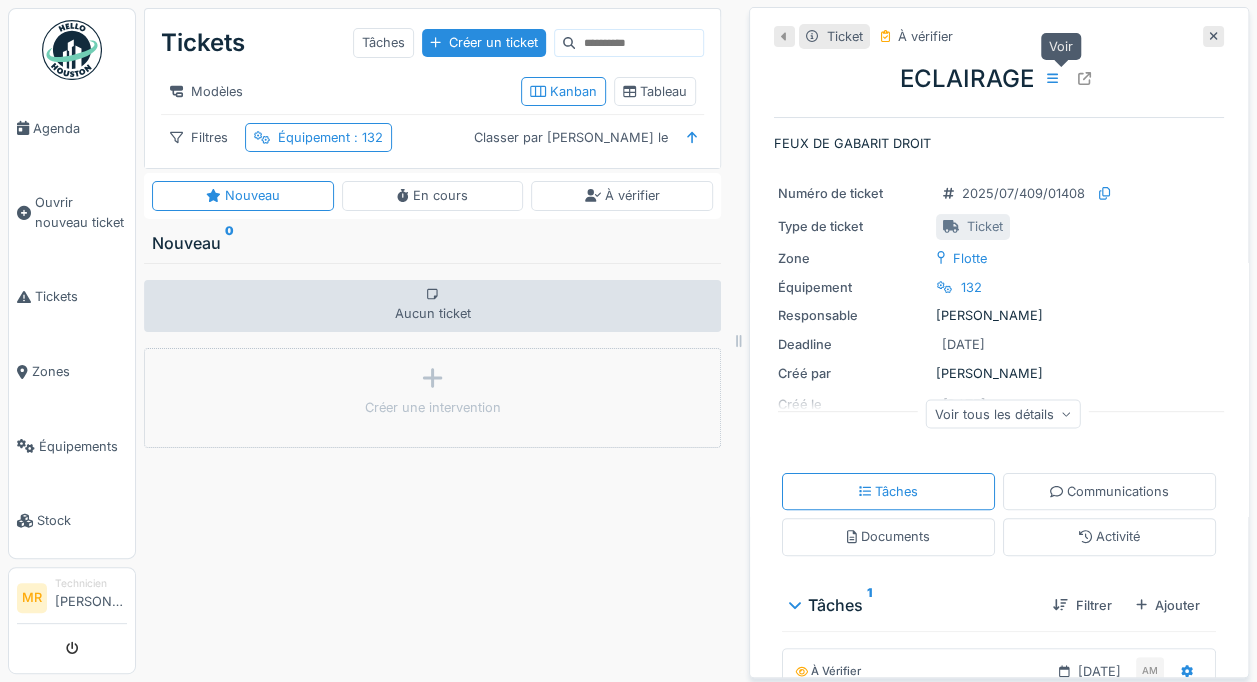 click on "Tickets" at bounding box center (72, 297) 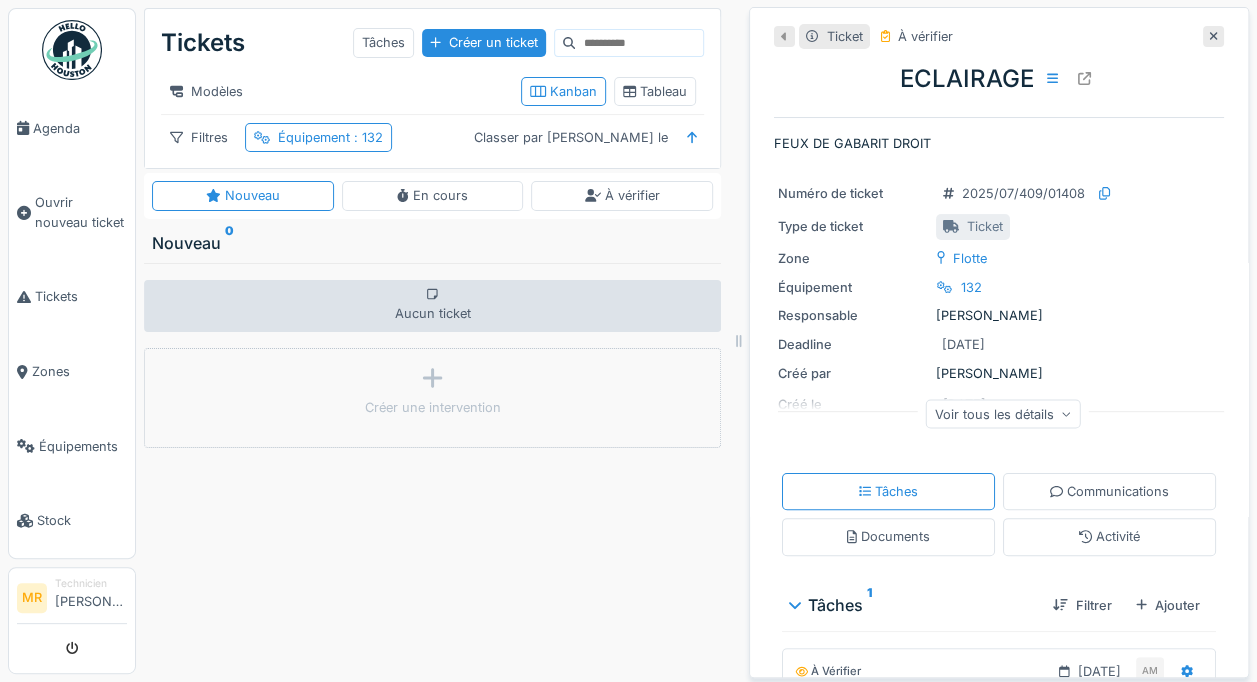 click on "Équipement   :   132" at bounding box center [318, 137] 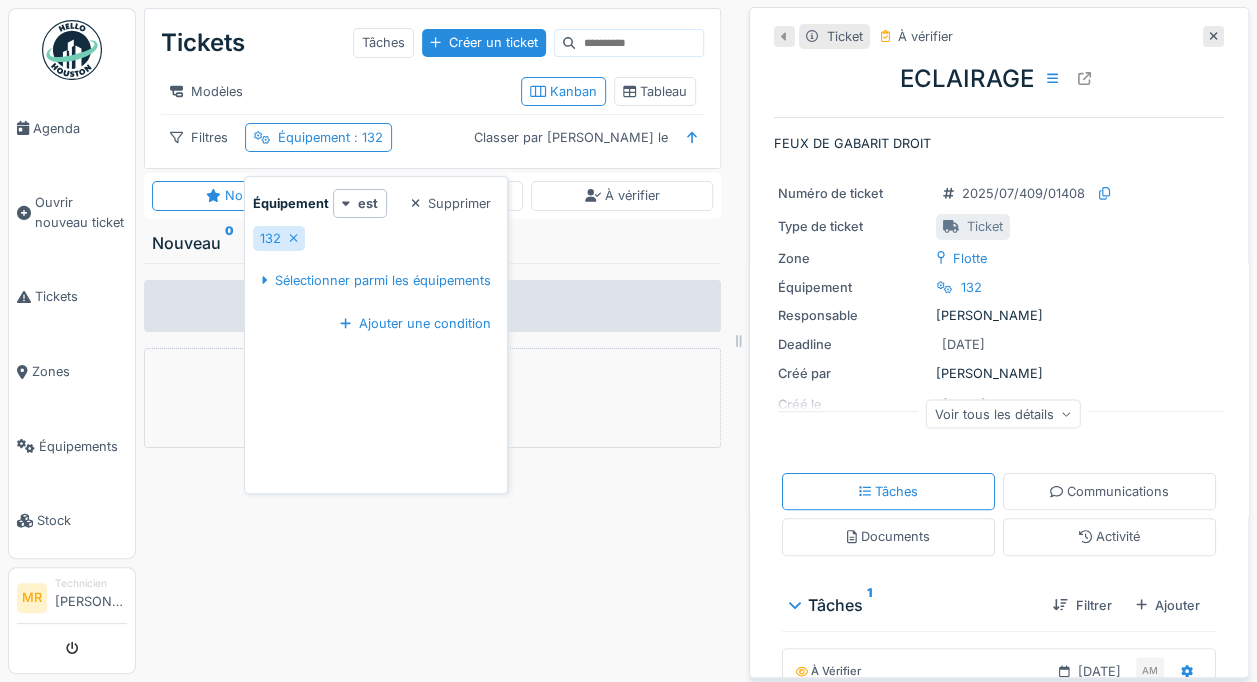 click on "Supprimer" at bounding box center [451, 203] 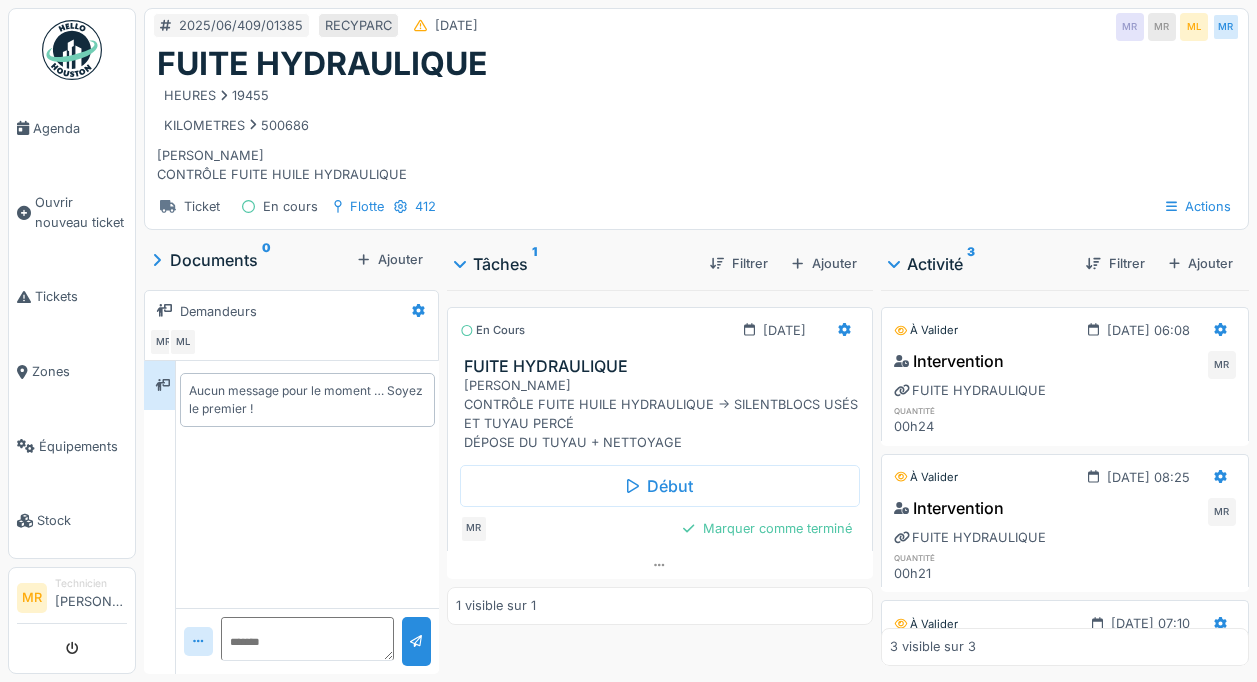 scroll, scrollTop: 0, scrollLeft: 0, axis: both 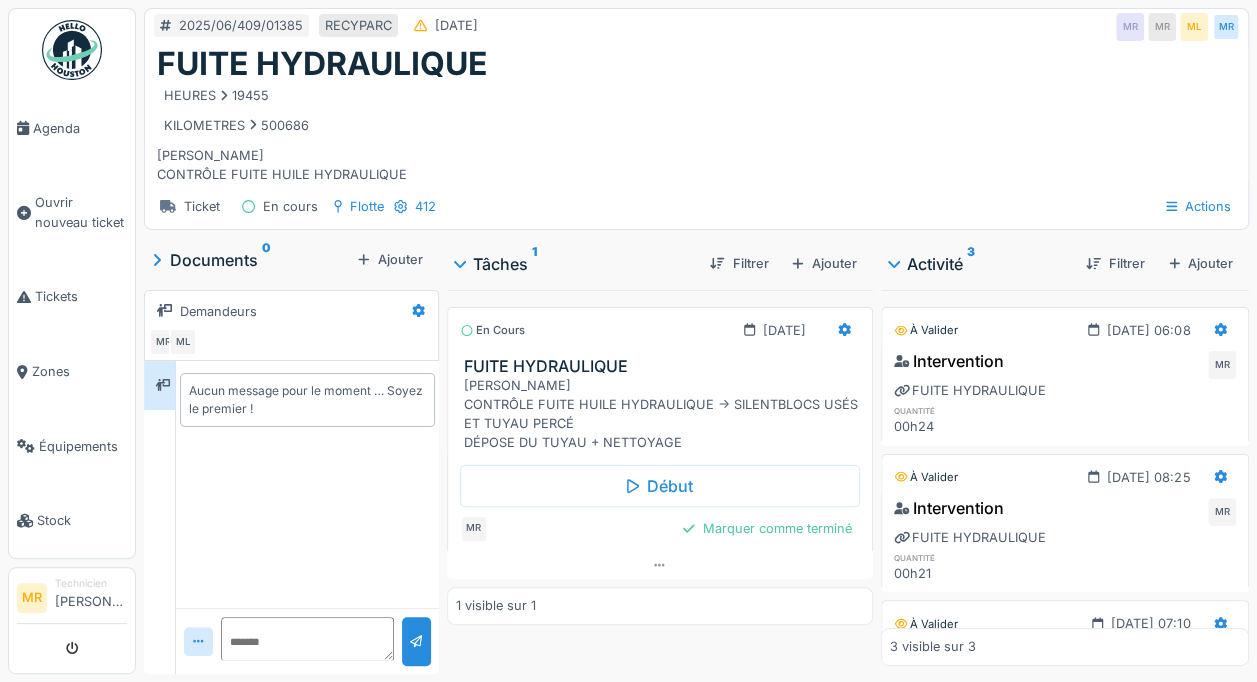 click on "Début" at bounding box center [660, 486] 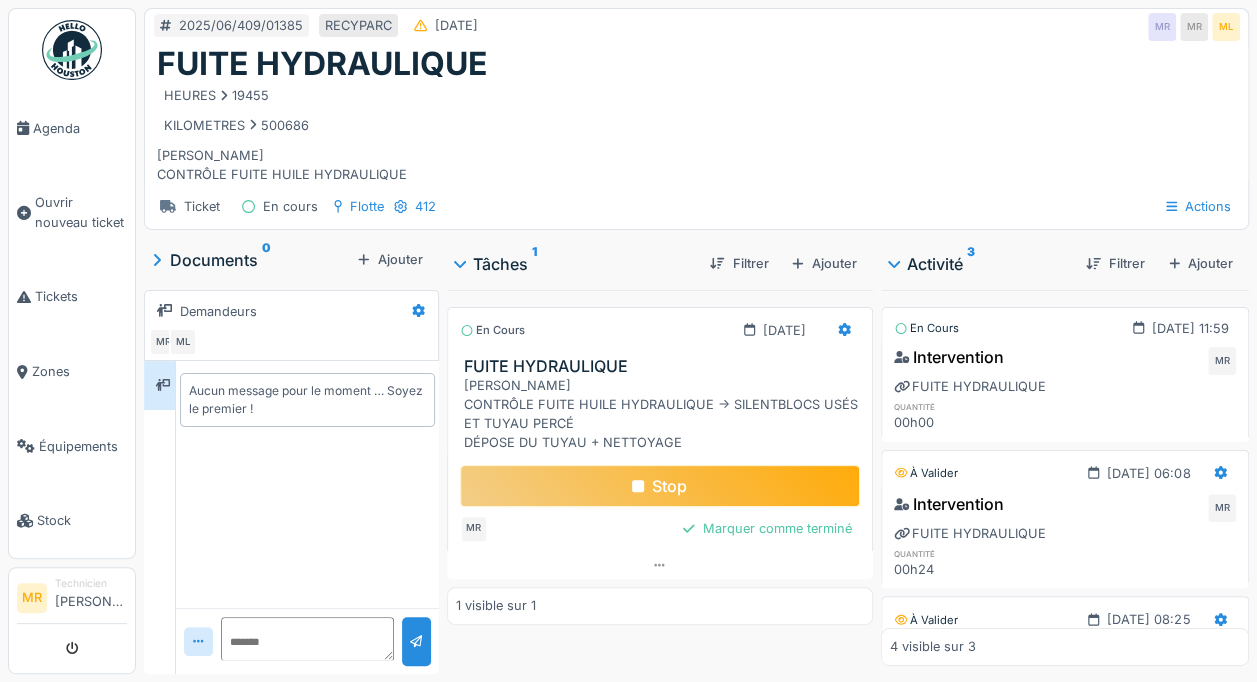 click on "Stop" at bounding box center (660, 486) 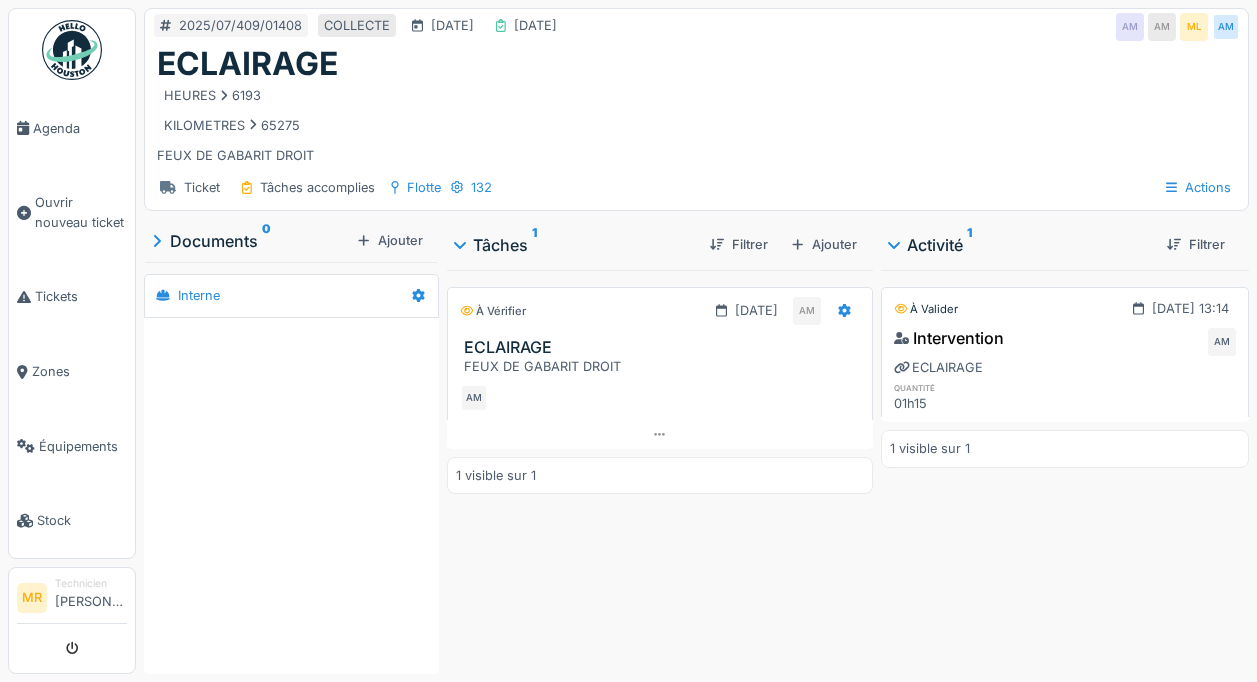 scroll, scrollTop: 0, scrollLeft: 0, axis: both 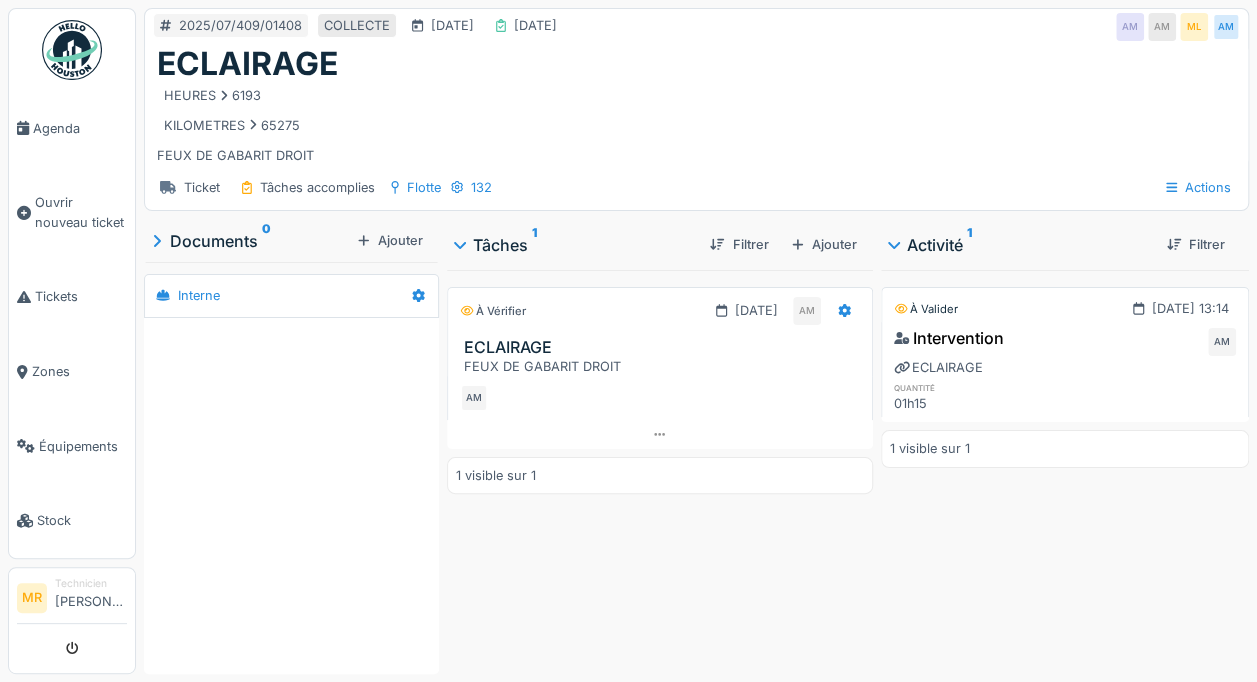 click on "FEUX DE GABARIT DROIT" at bounding box center (664, 366) 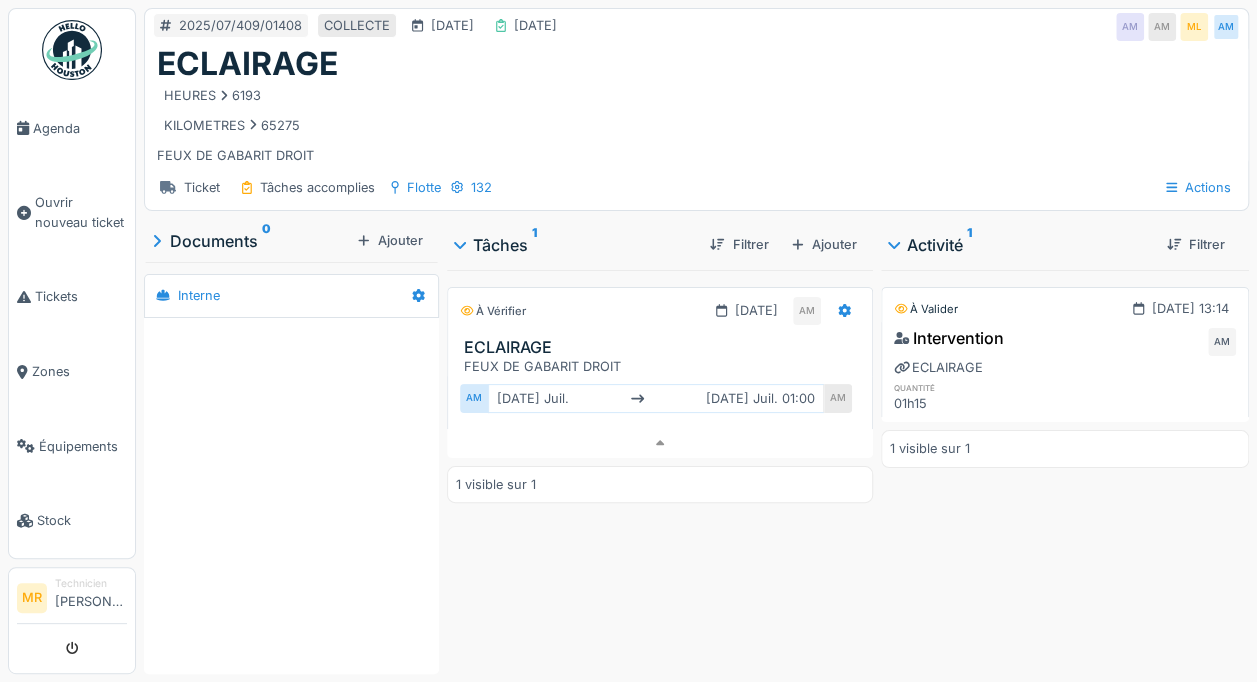 click at bounding box center (844, 310) 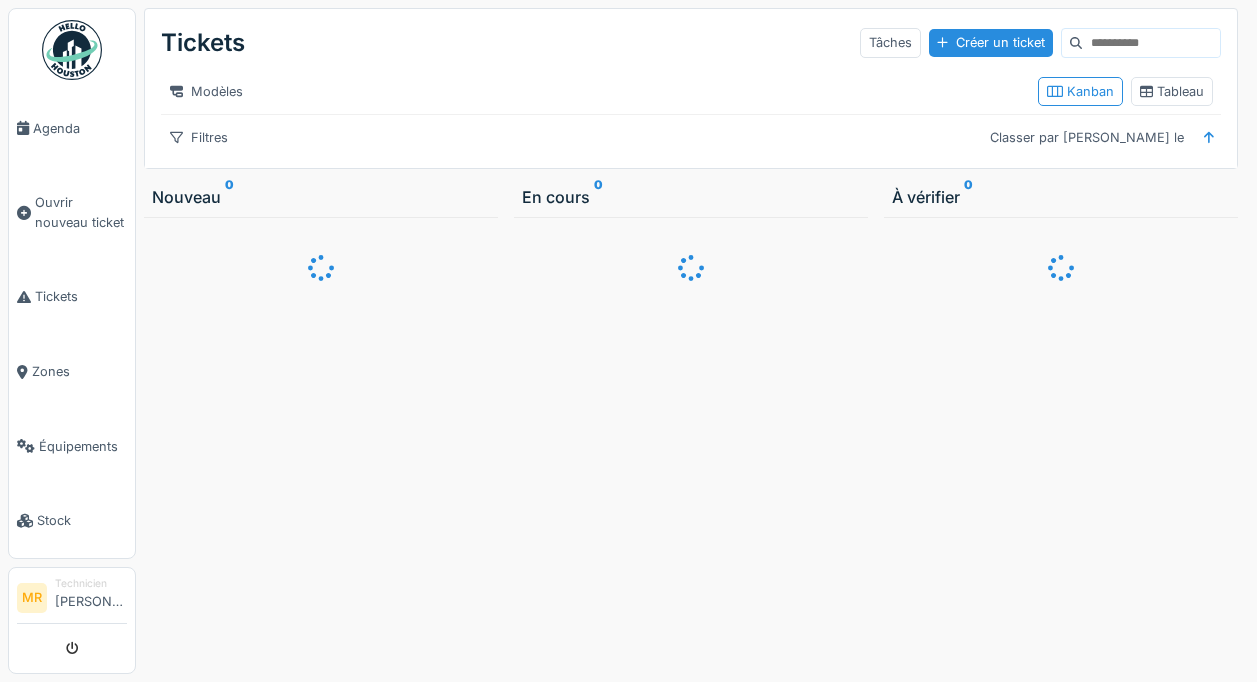 scroll, scrollTop: 0, scrollLeft: 0, axis: both 